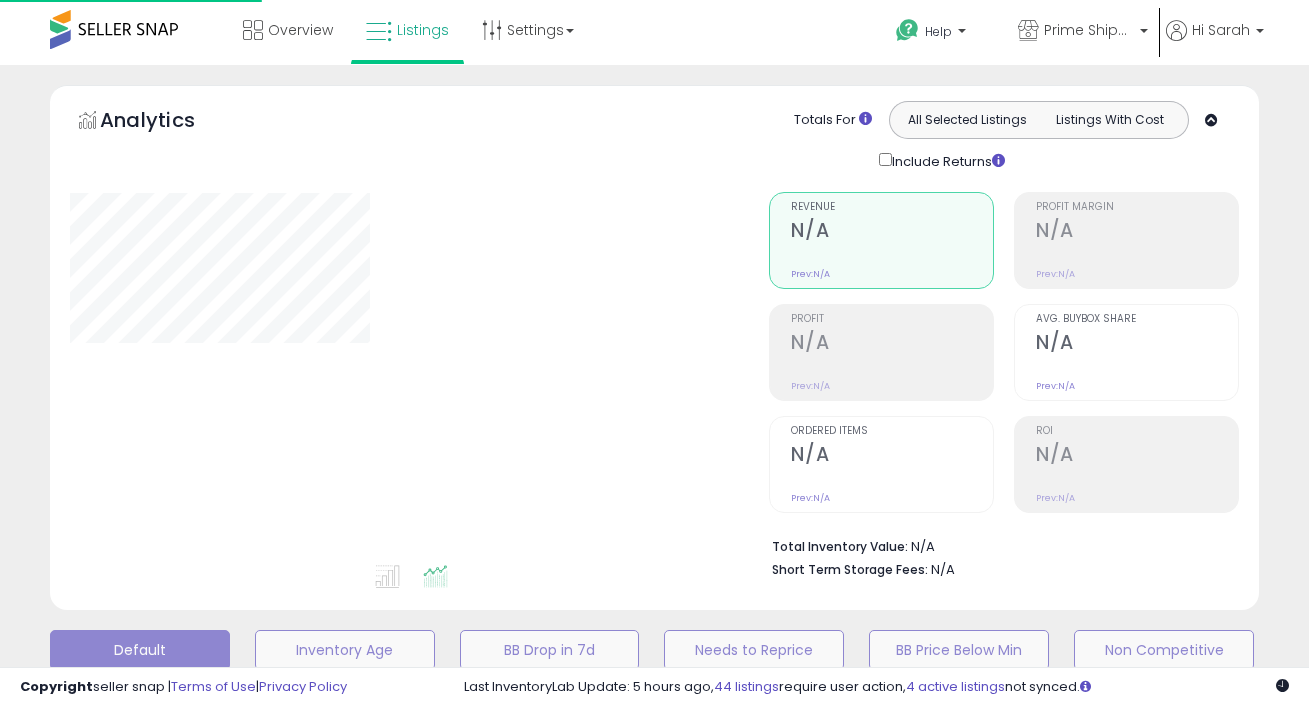 type on "**********" 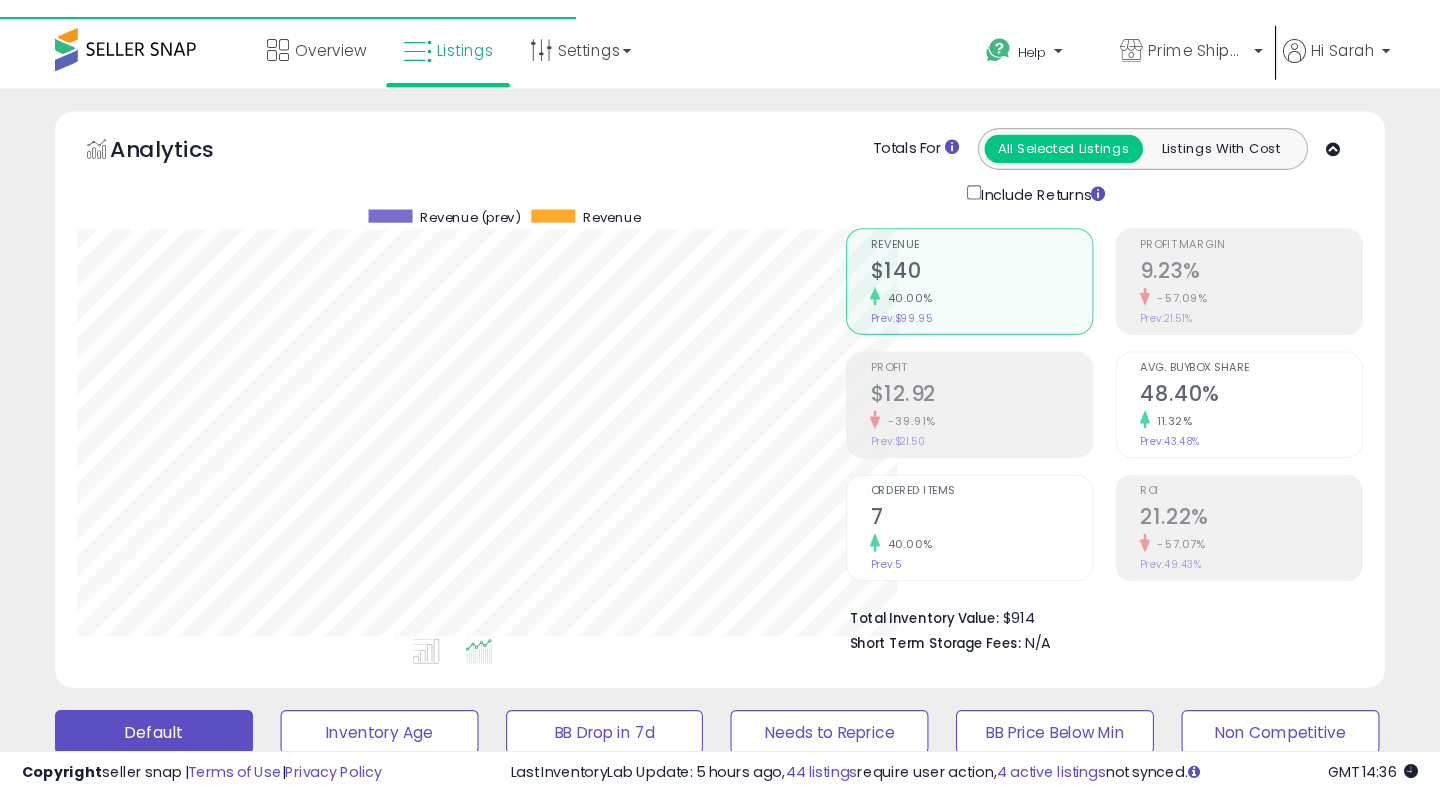 scroll, scrollTop: 0, scrollLeft: 0, axis: both 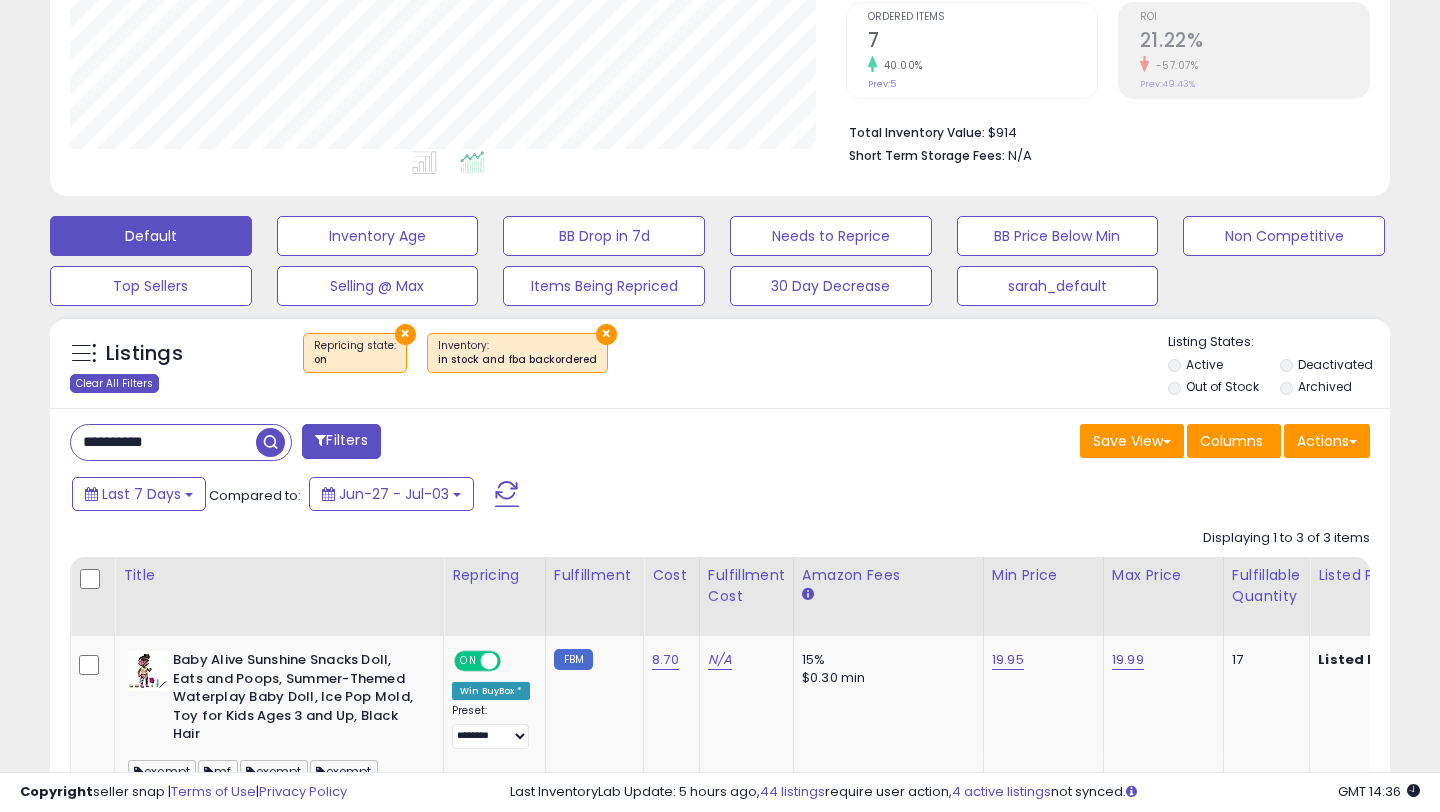 click on "Clear All Filters" at bounding box center [114, 383] 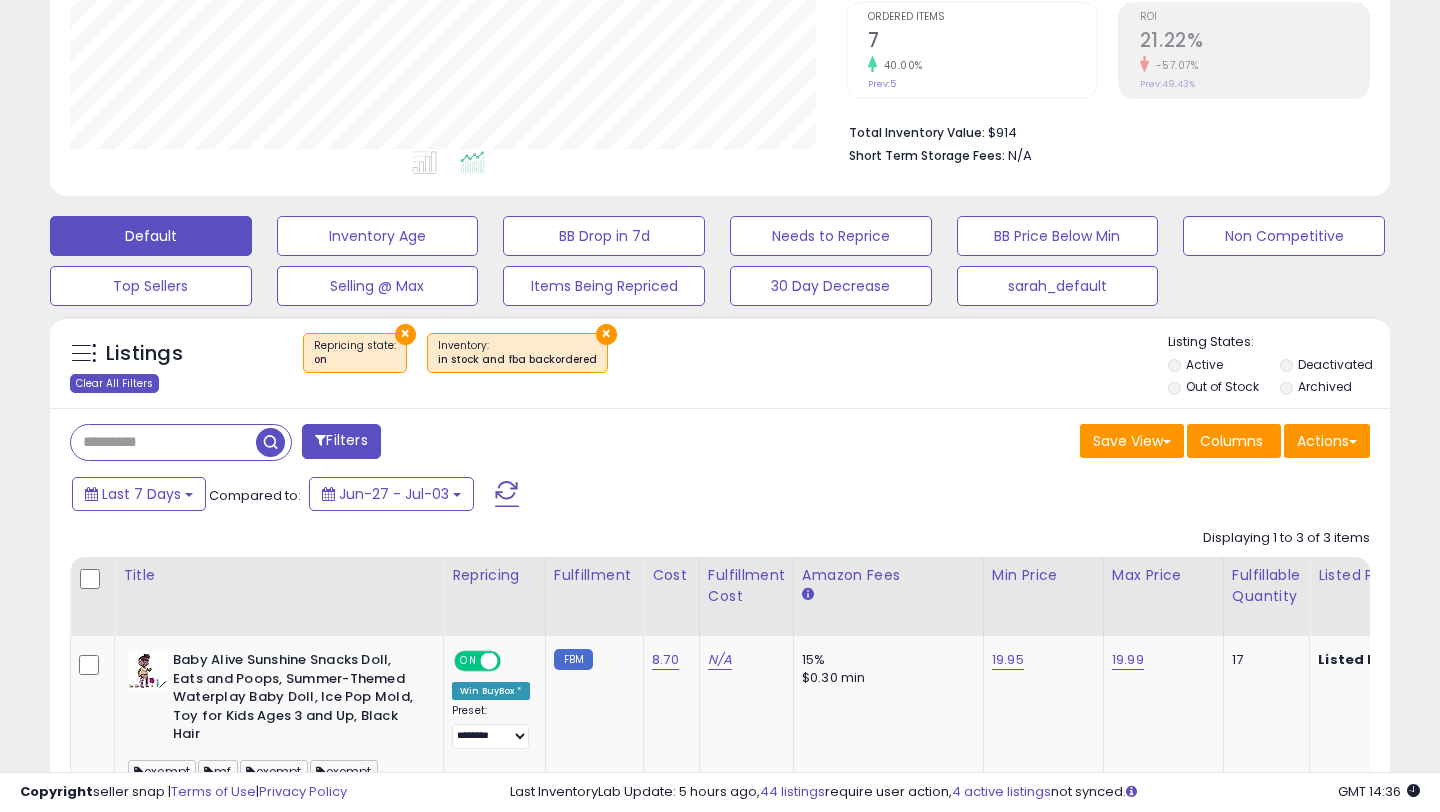 scroll, scrollTop: 393, scrollLeft: 0, axis: vertical 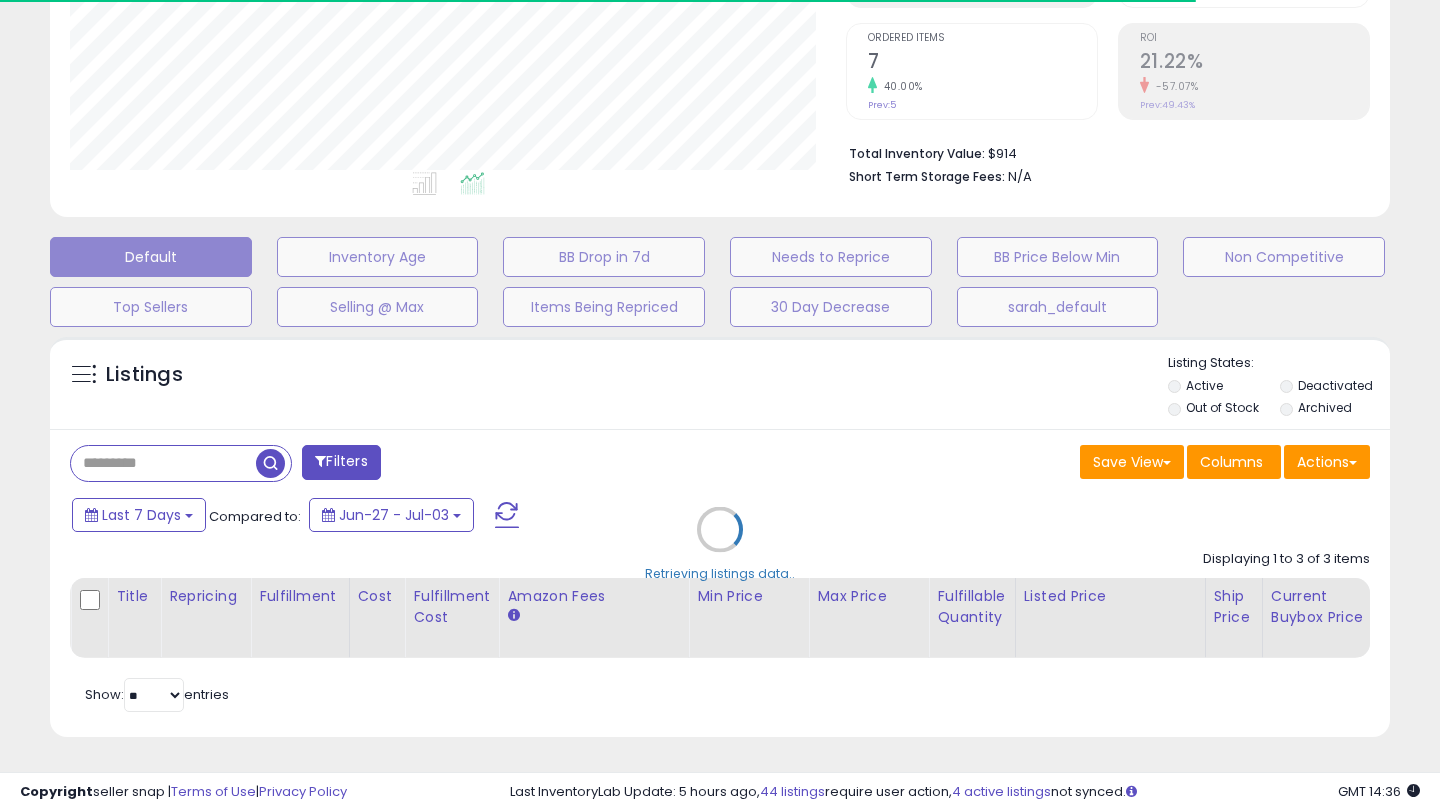 select on "*" 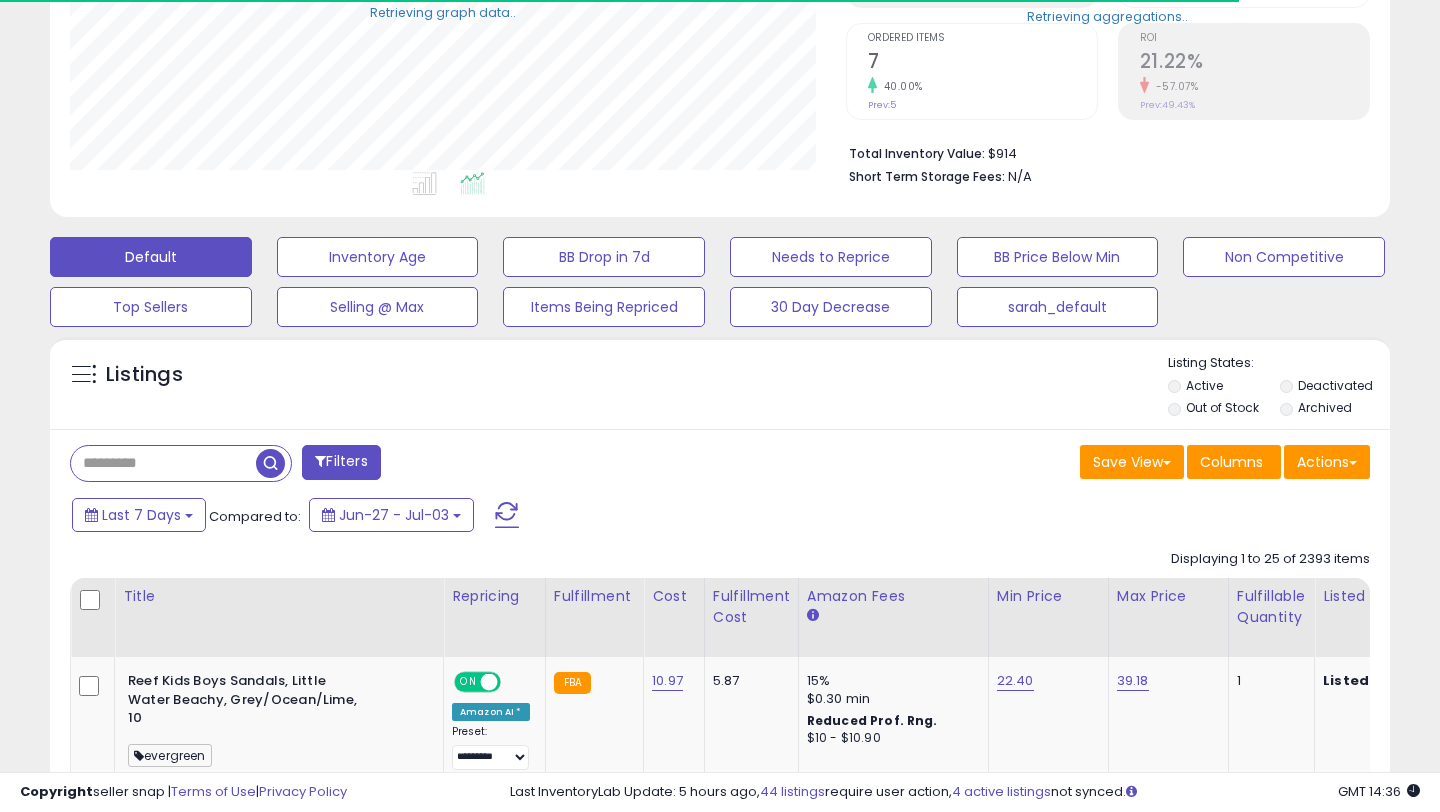 scroll, scrollTop: 414, scrollLeft: 0, axis: vertical 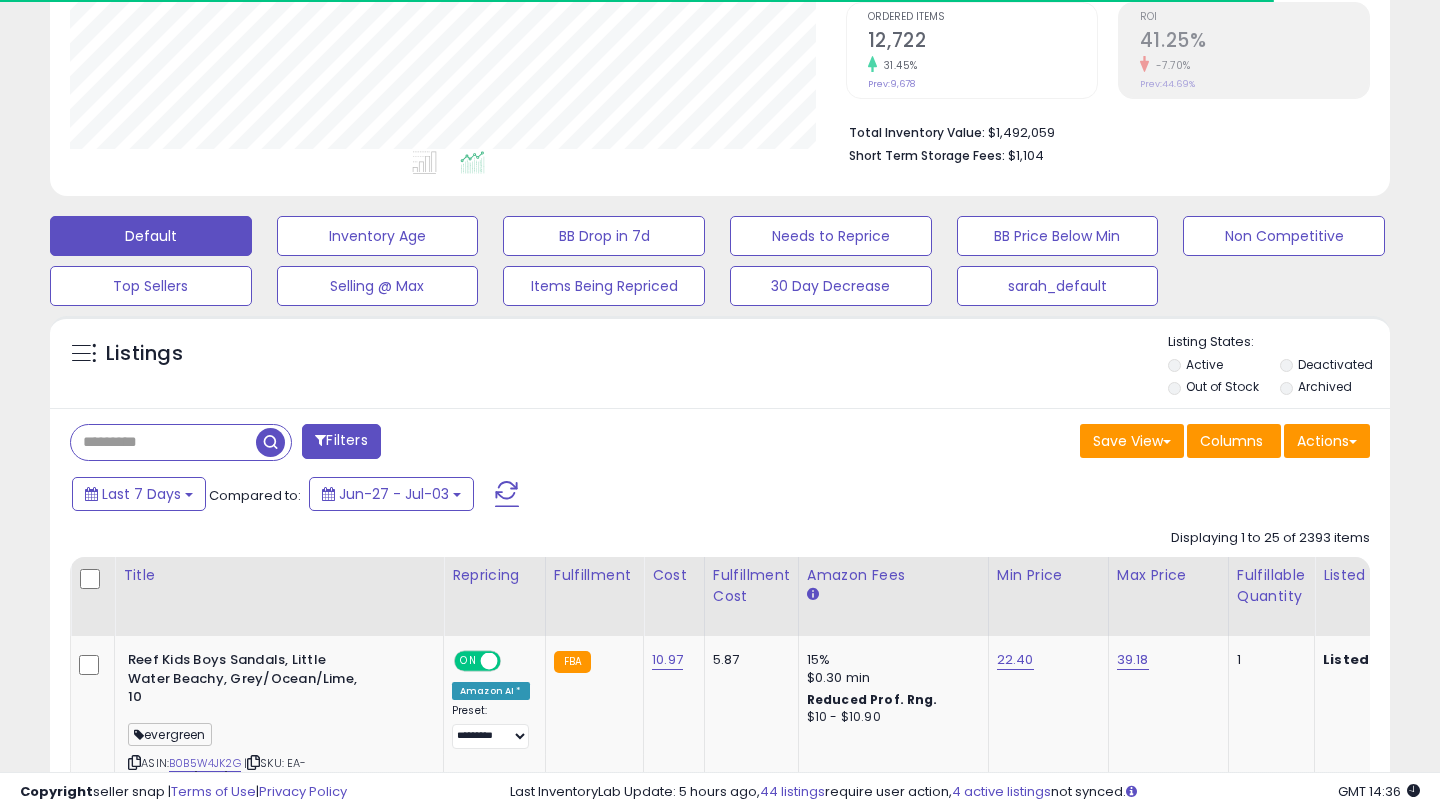 click on "Filters" at bounding box center (341, 441) 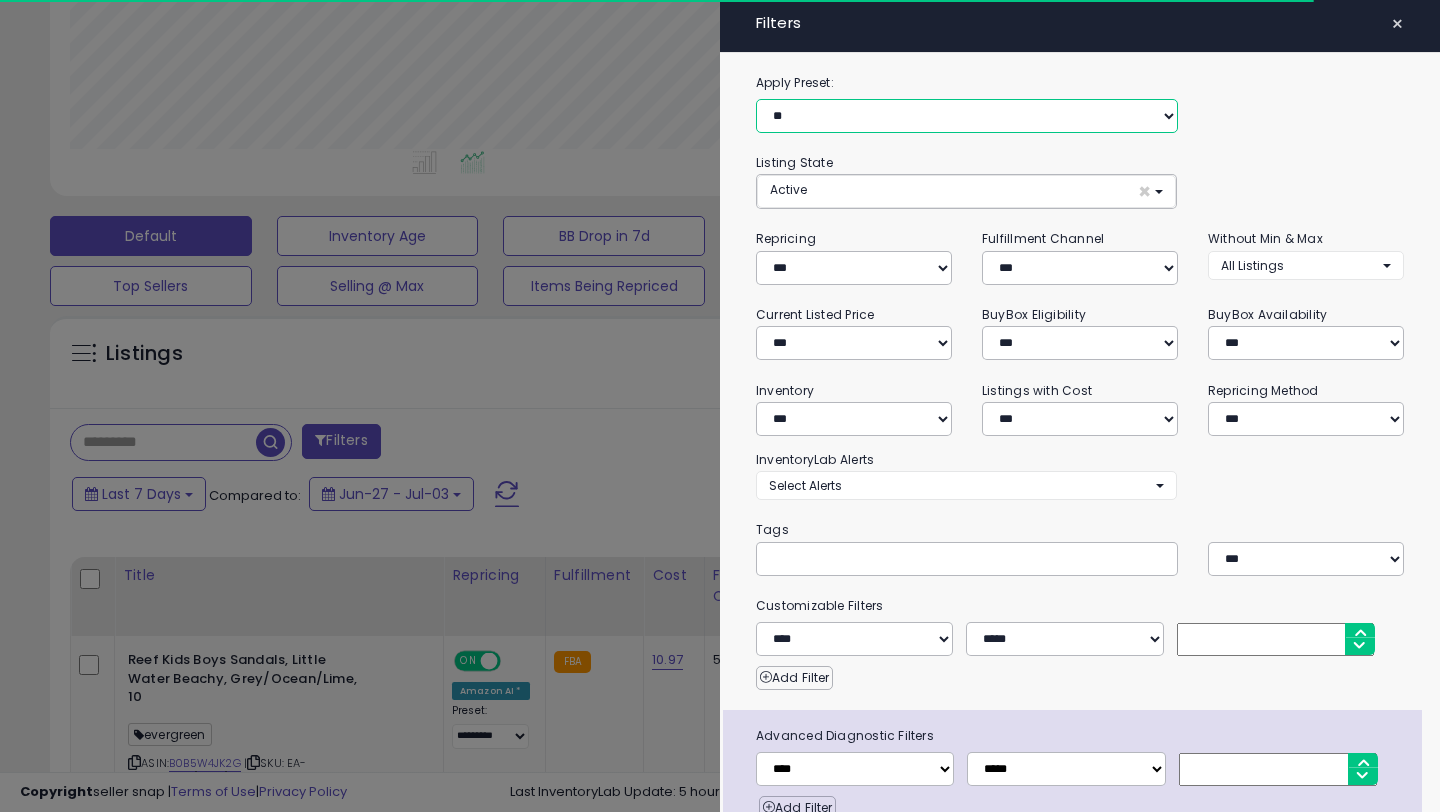 click on "**********" at bounding box center [967, 116] 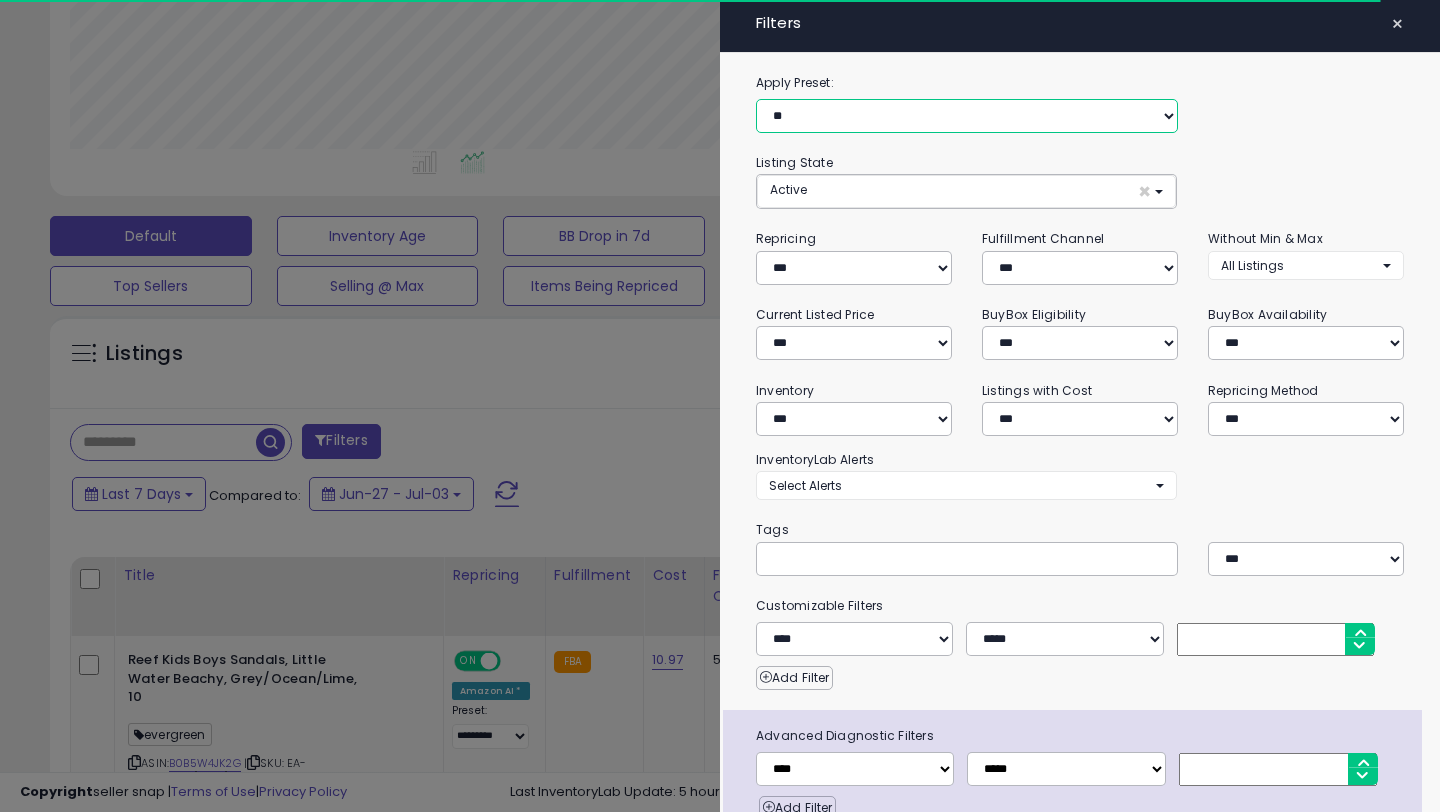 select on "**********" 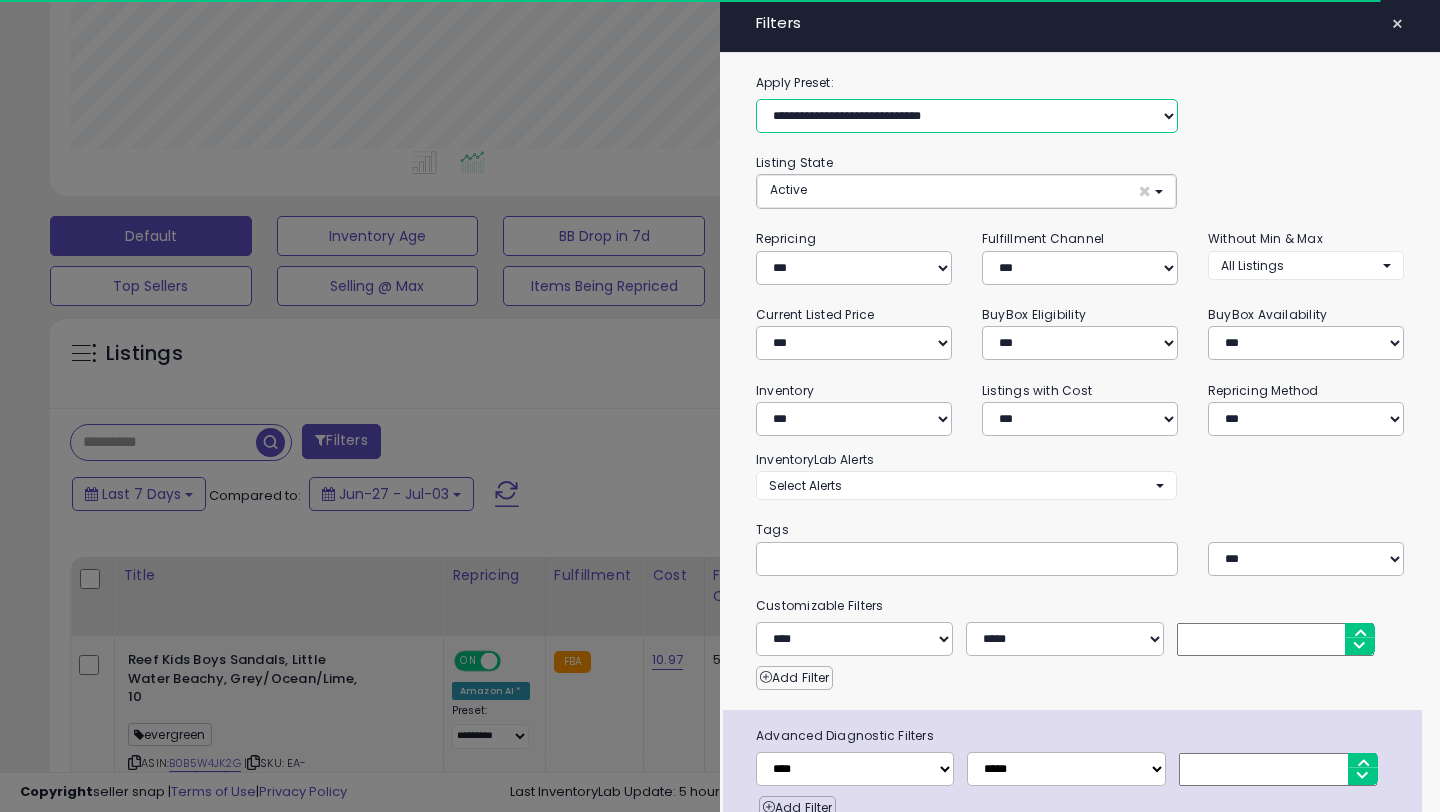 select on "***" 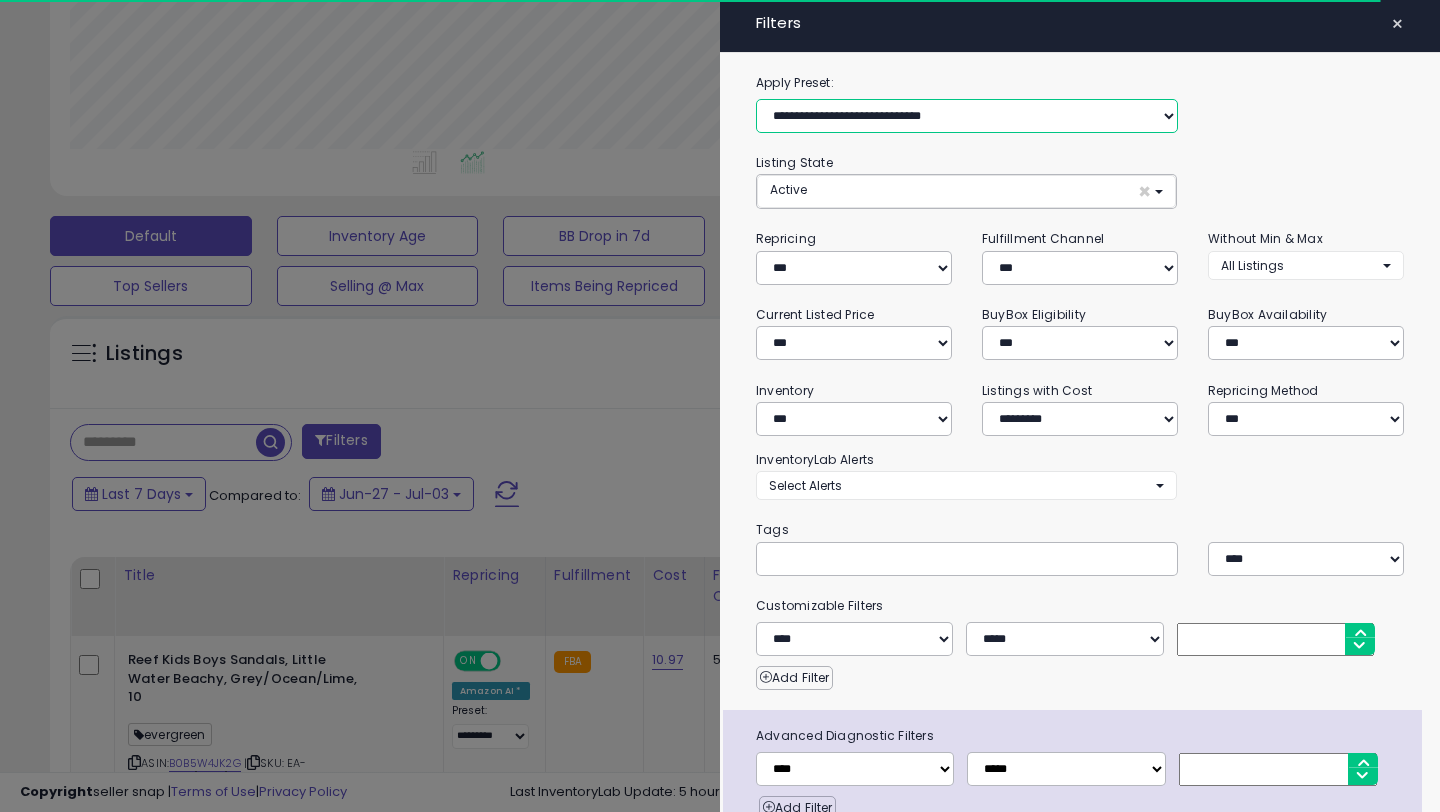 select on "*" 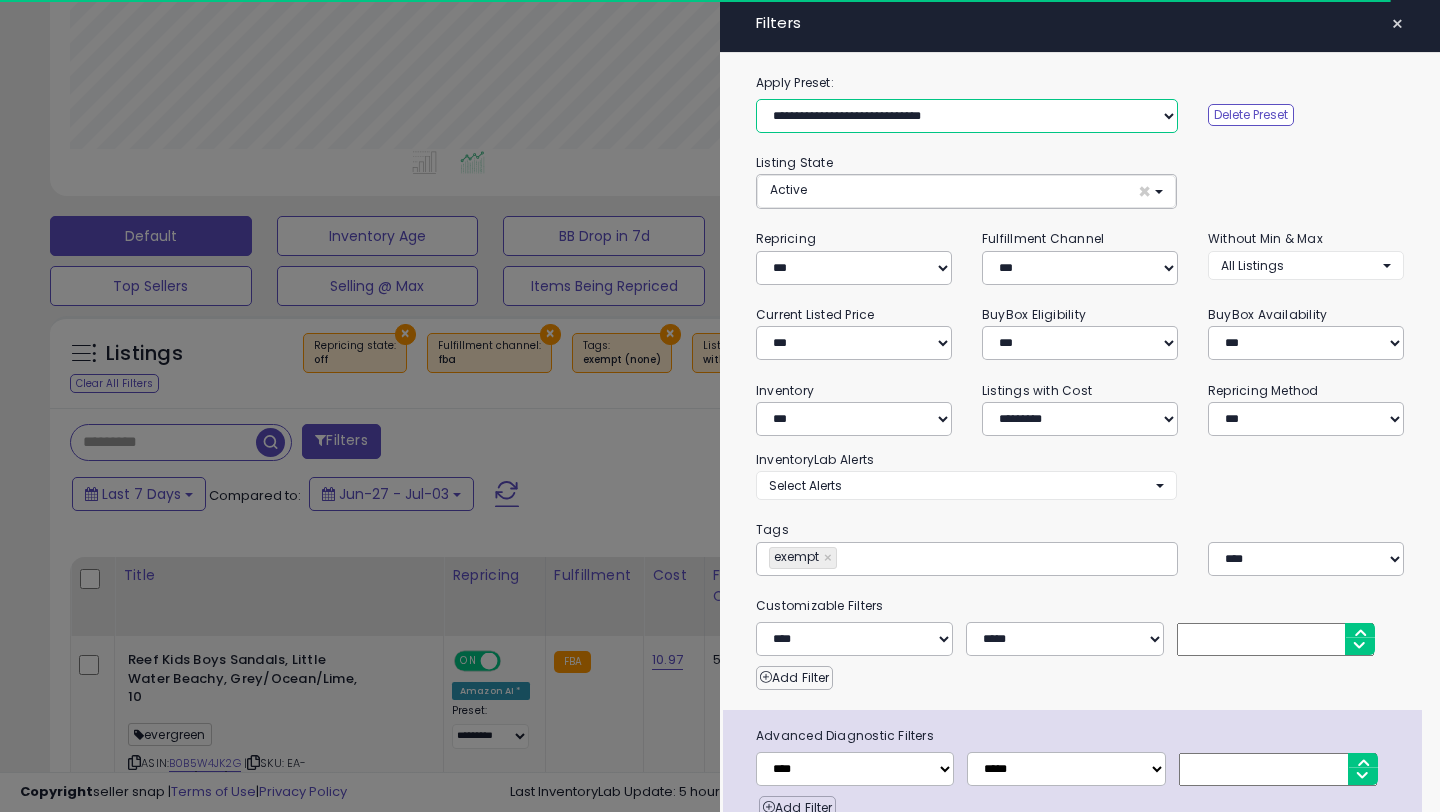 scroll, scrollTop: 96, scrollLeft: 0, axis: vertical 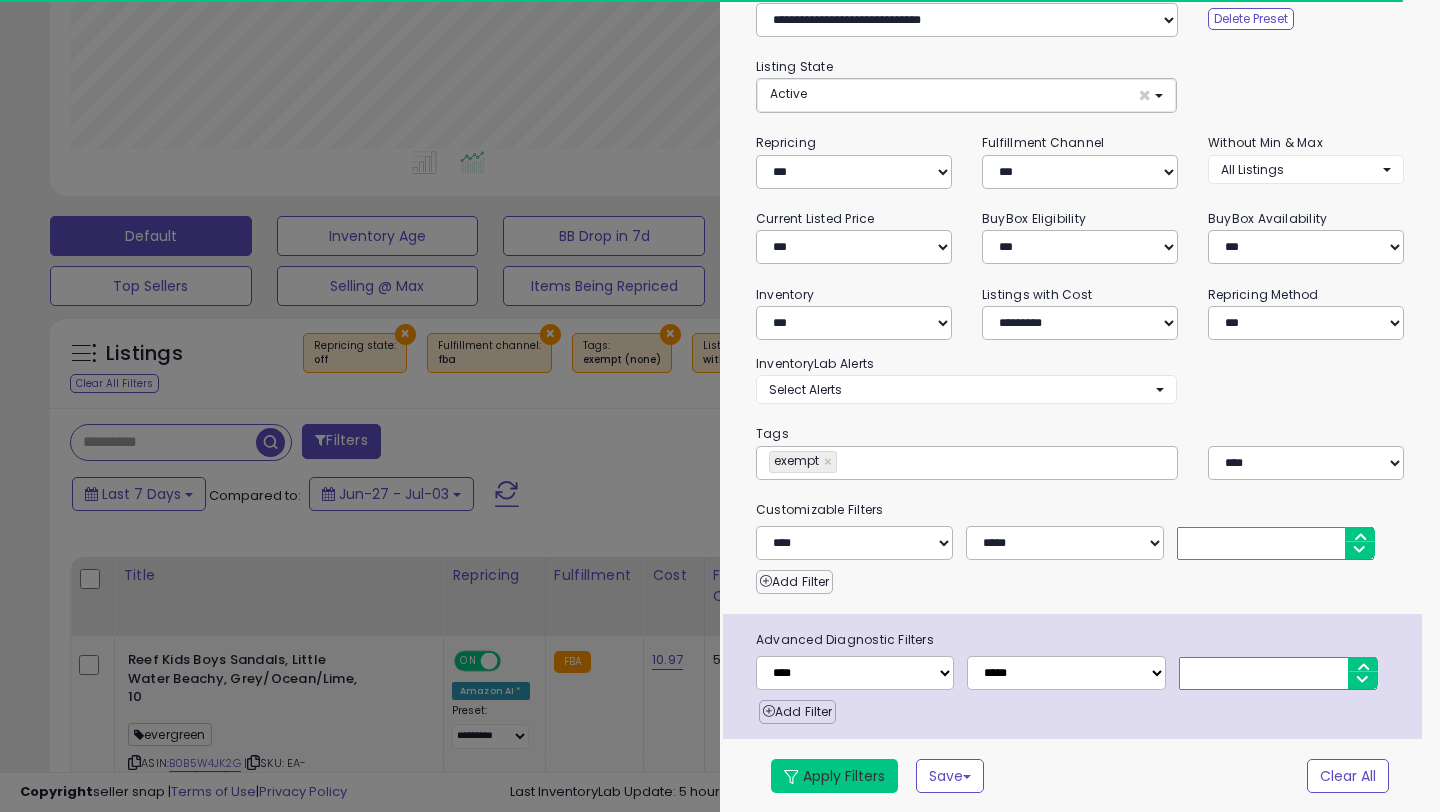 click on "Apply Filters" at bounding box center (834, 776) 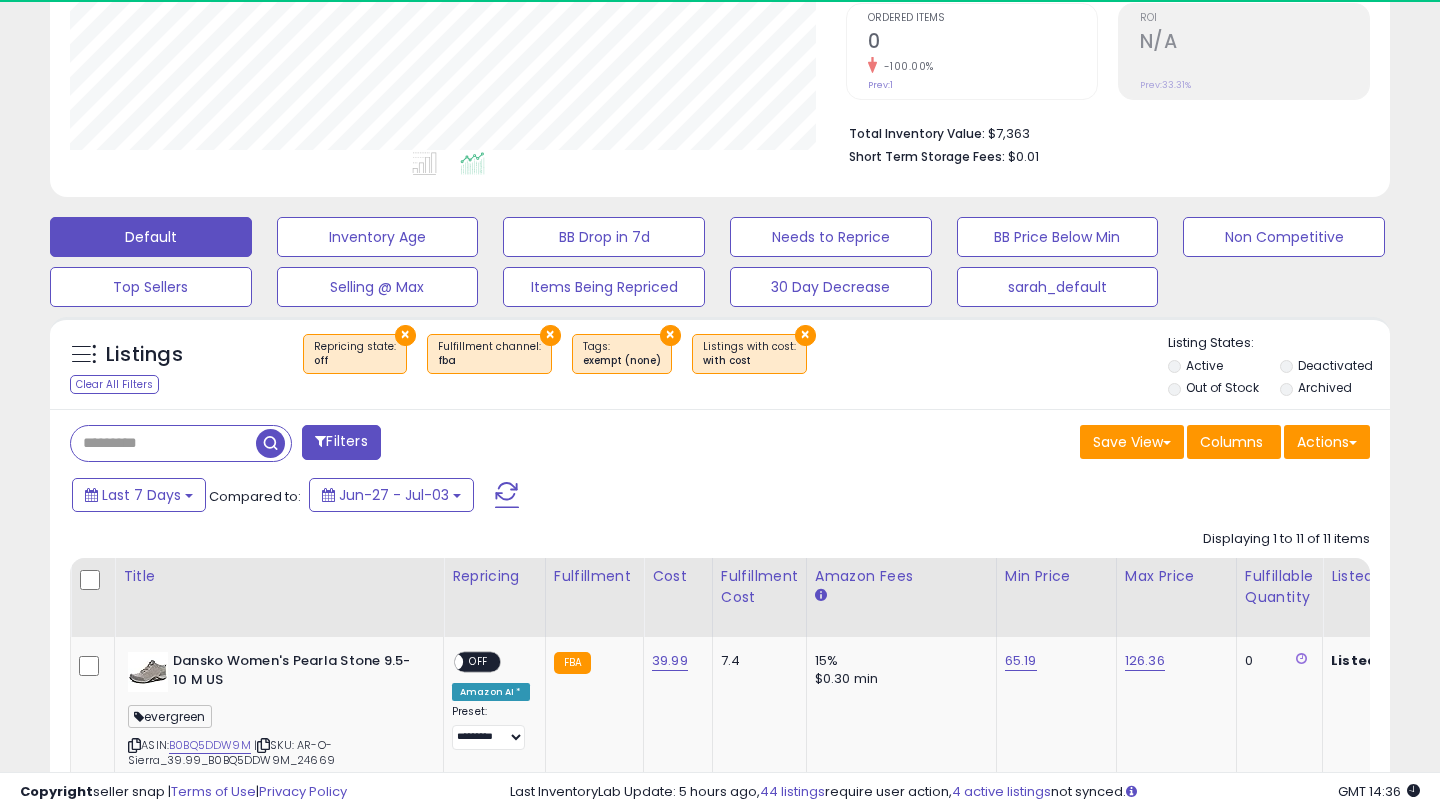 scroll, scrollTop: 0, scrollLeft: 0, axis: both 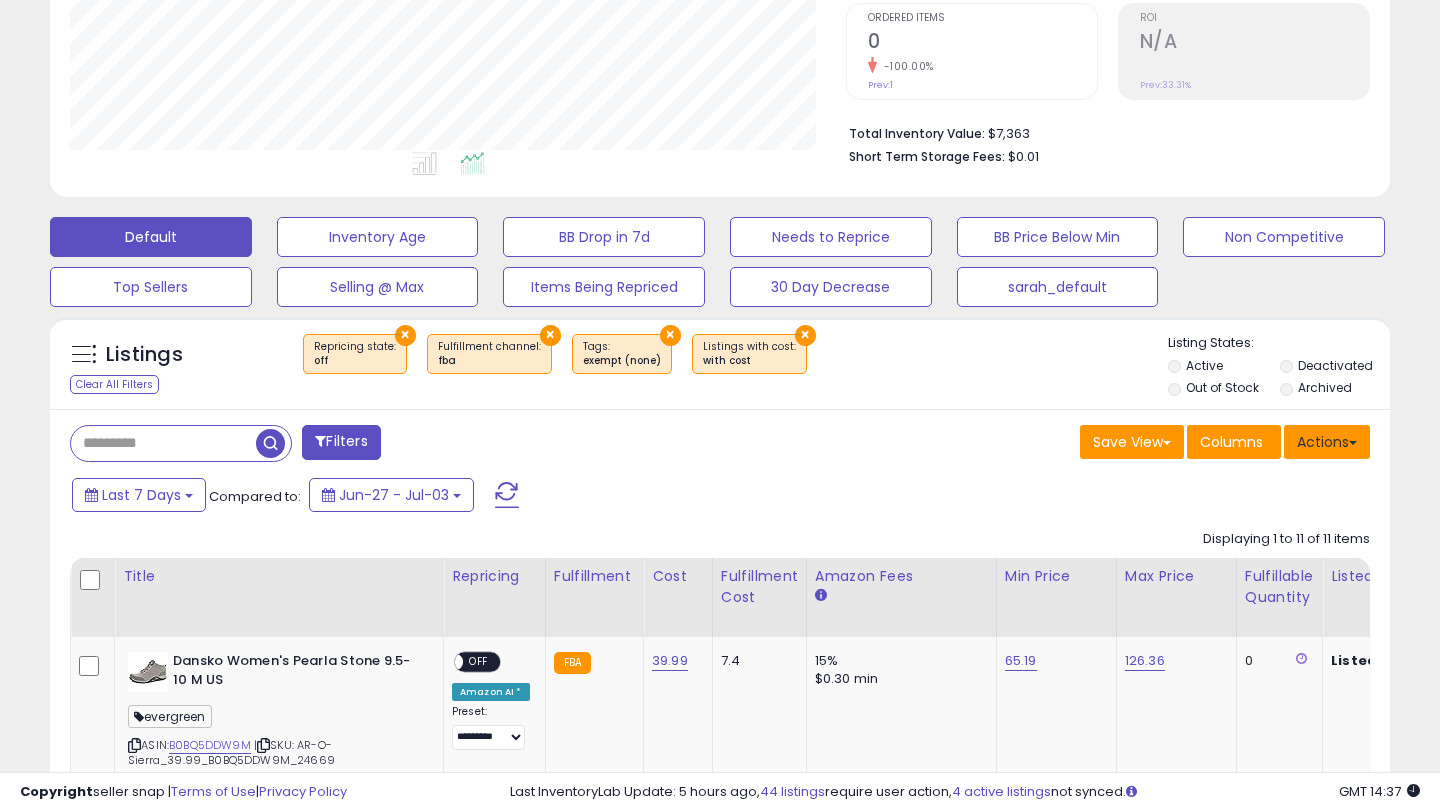 click on "Actions" at bounding box center (1327, 442) 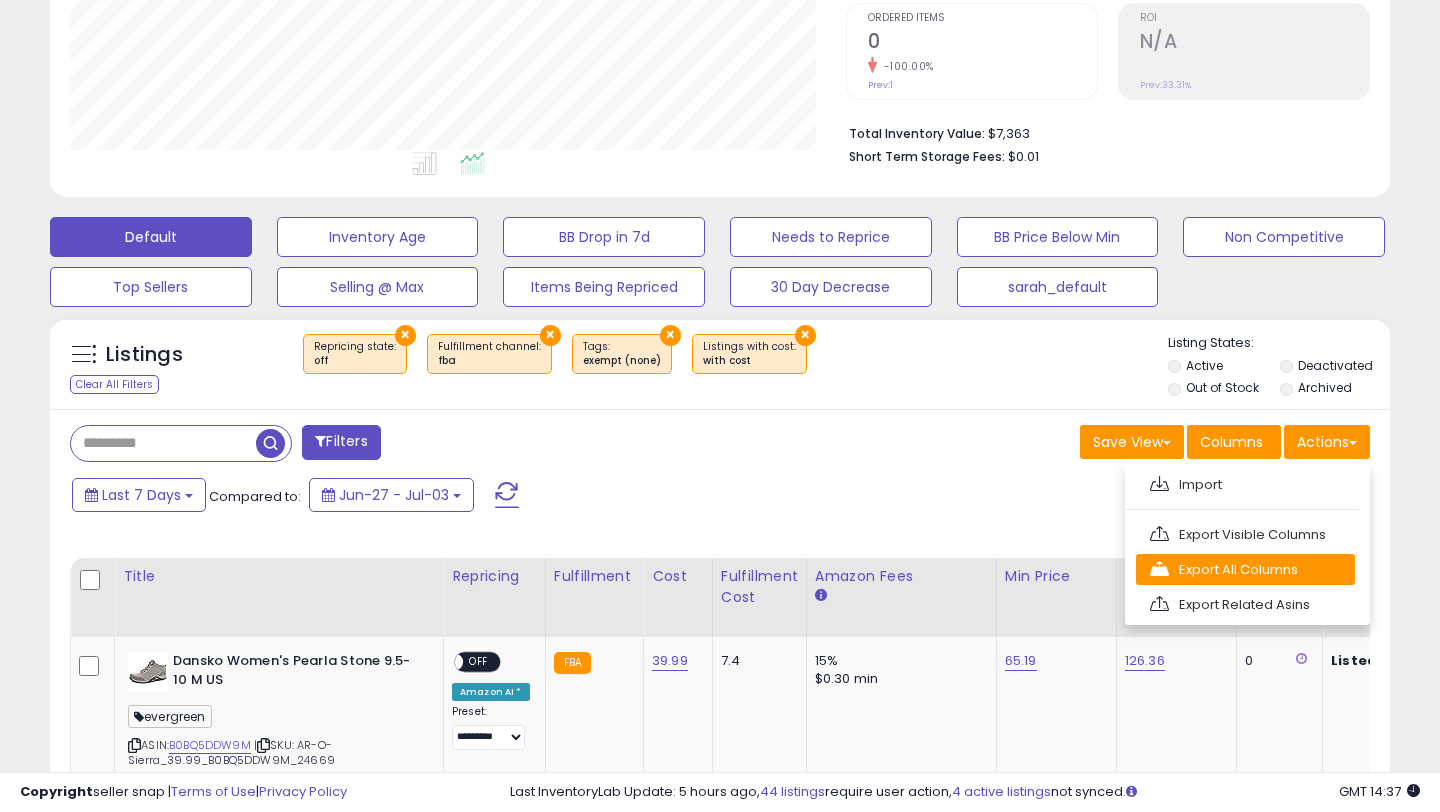 click on "Export All Columns" at bounding box center [1245, 569] 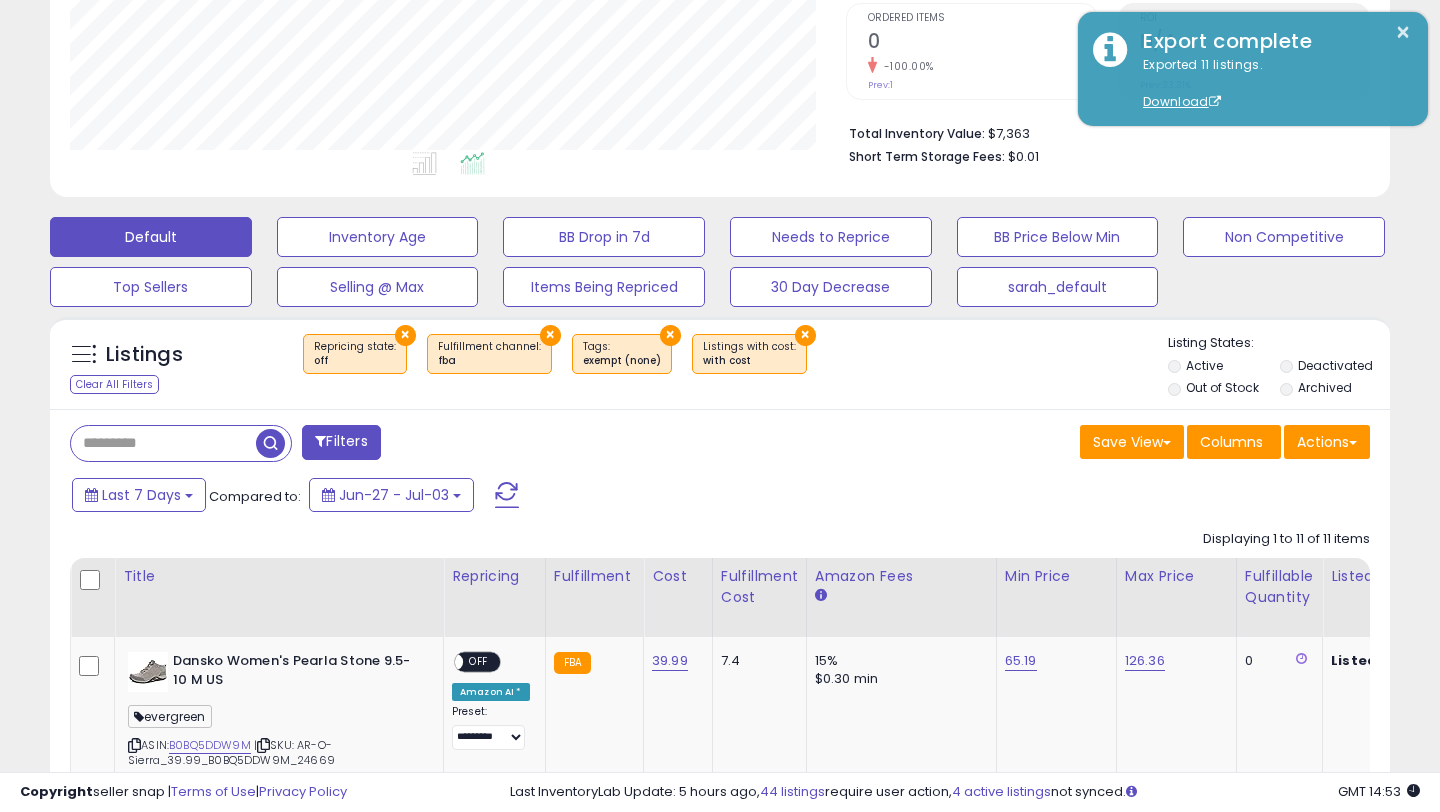 click on "Last 7 Days
Compared to:
Jun-27 - Jul-03" at bounding box center (554, 497) 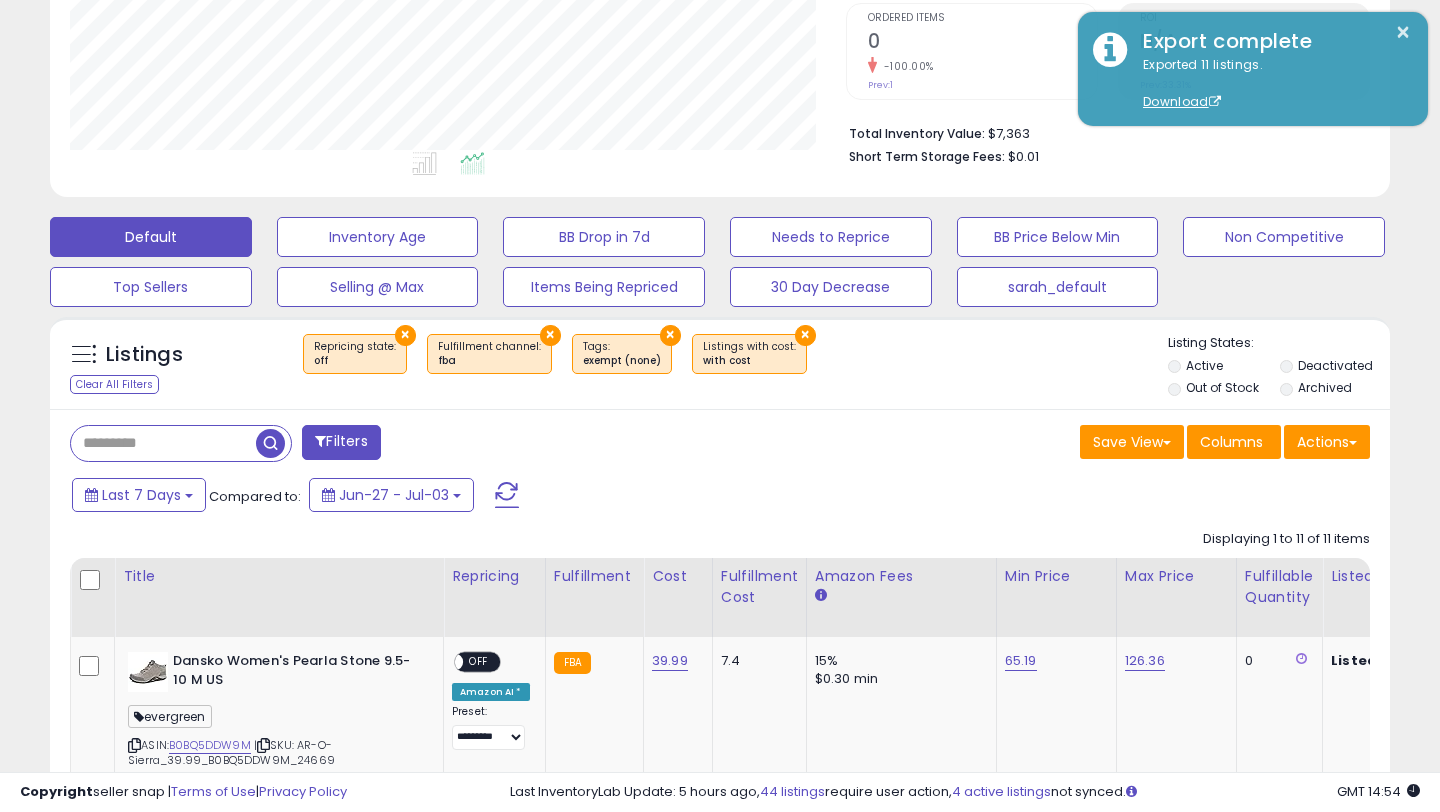 click at bounding box center [163, 443] 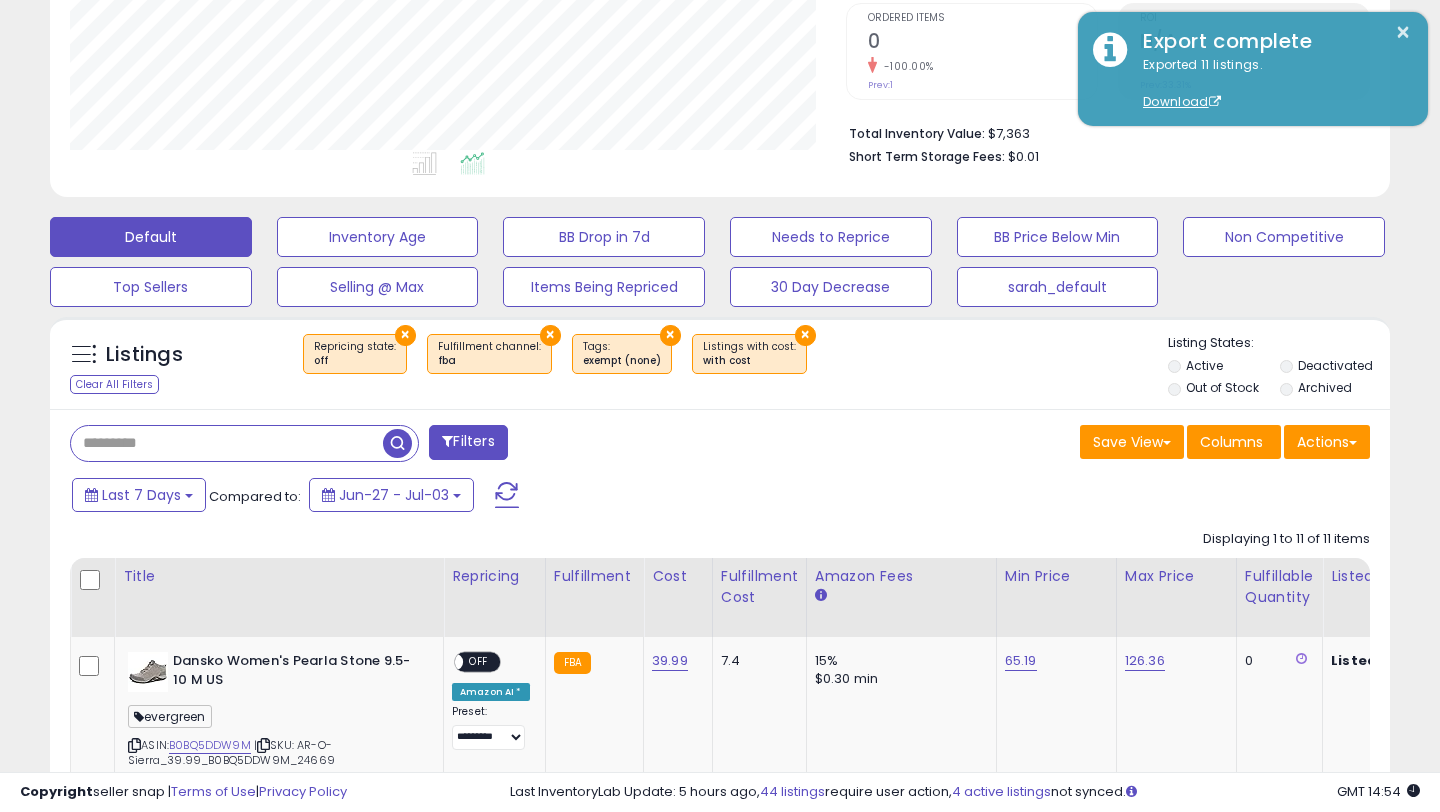 paste on "**********" 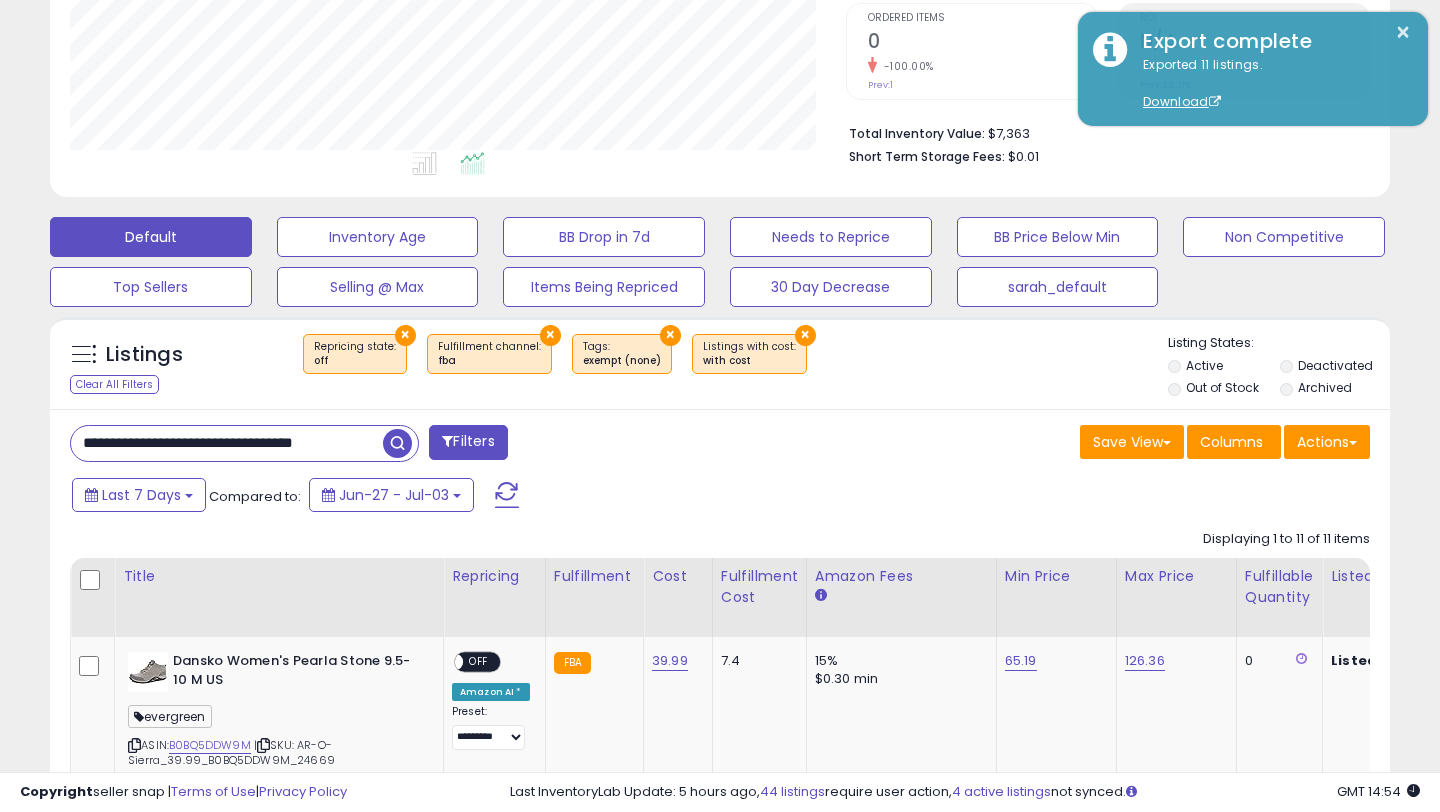 scroll, scrollTop: 0, scrollLeft: 41, axis: horizontal 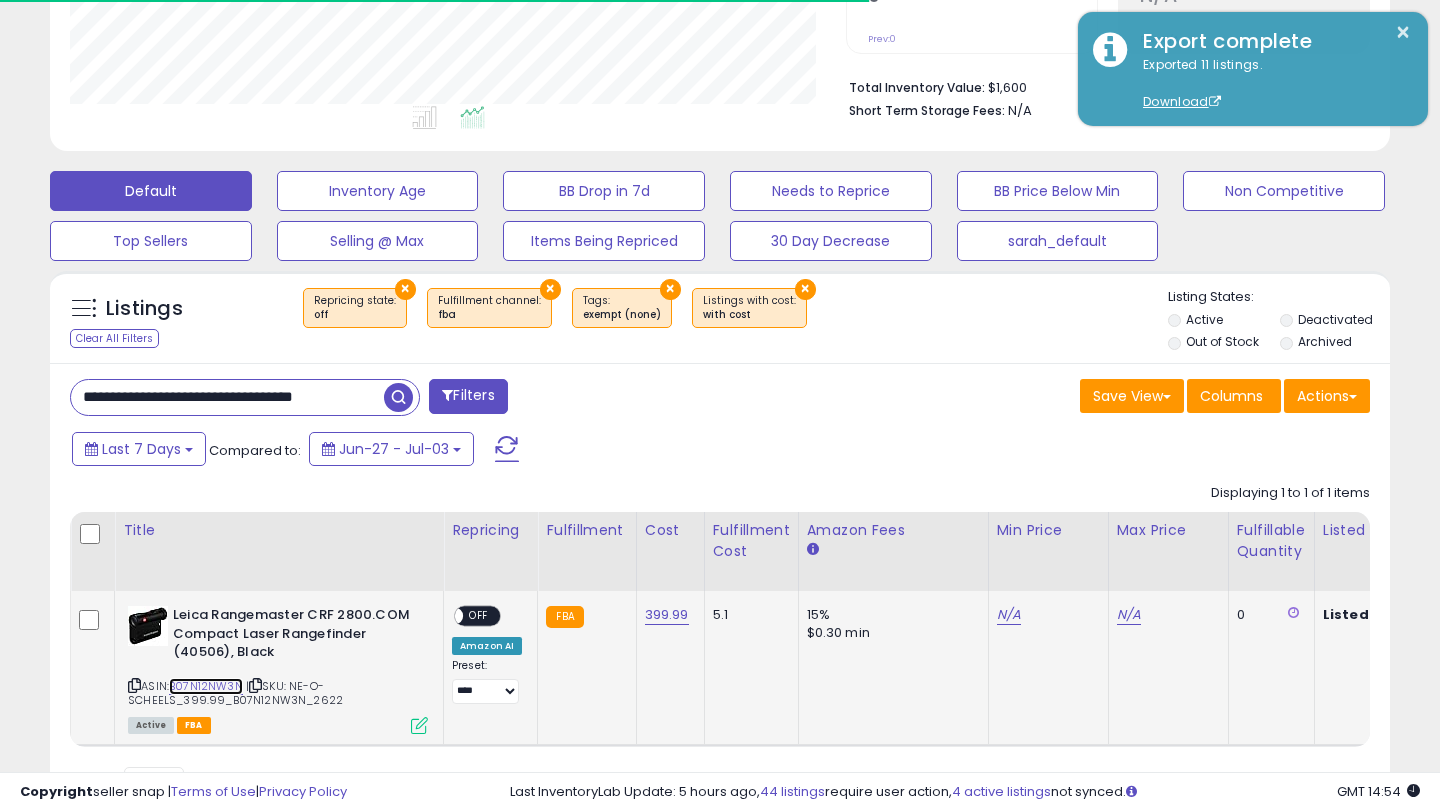 click on "B07N12NW3N" at bounding box center (206, 686) 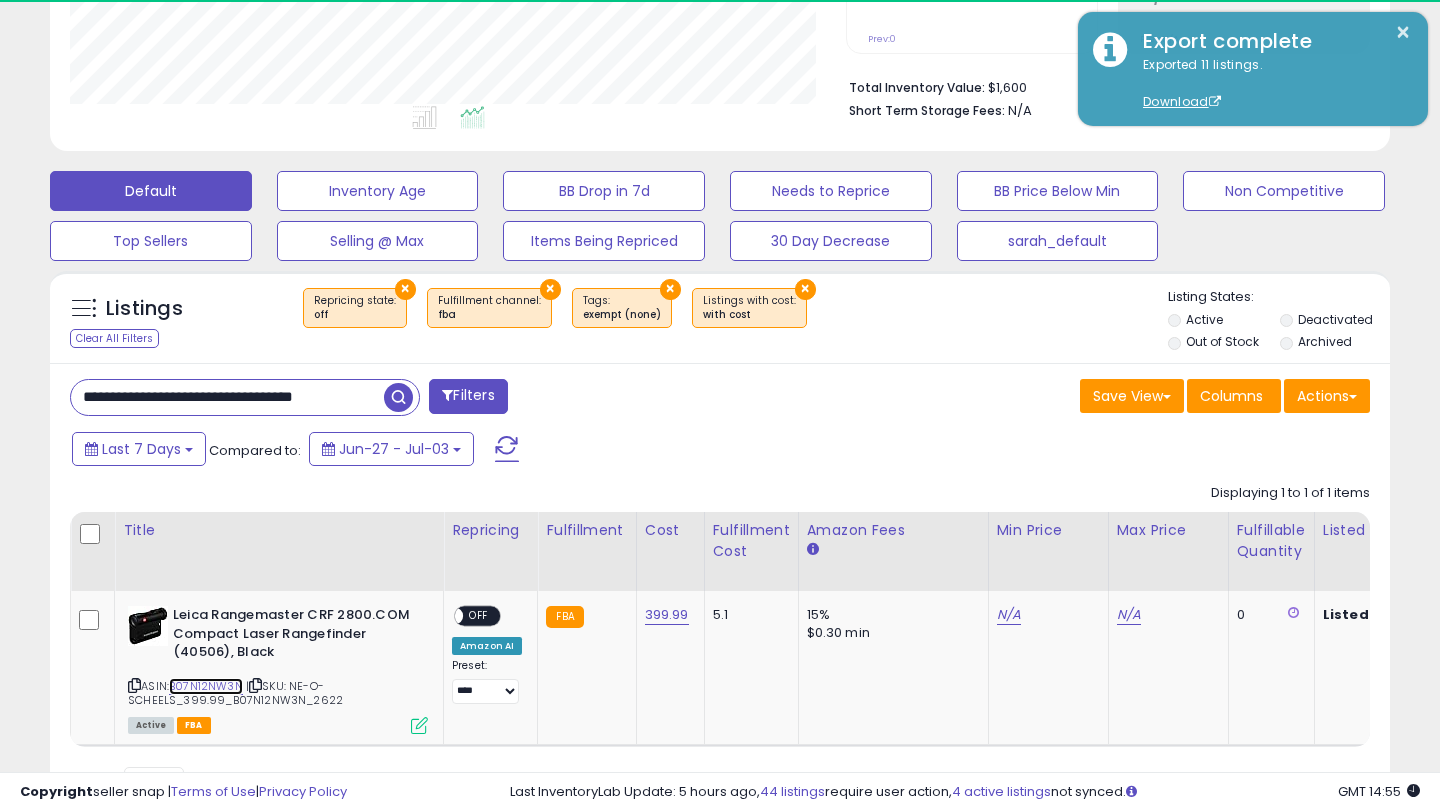 scroll, scrollTop: 999590, scrollLeft: 999224, axis: both 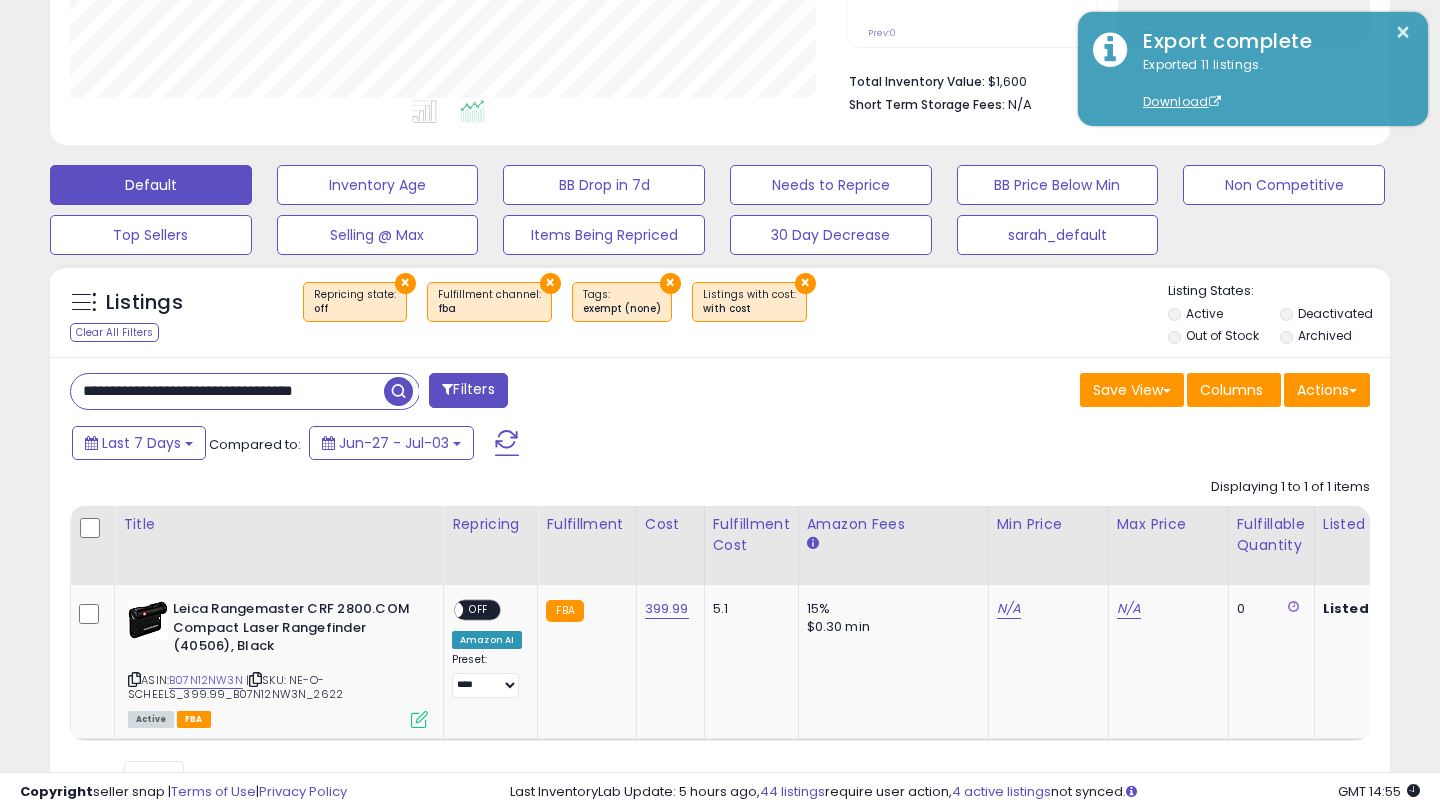 click on "**********" at bounding box center [227, 391] 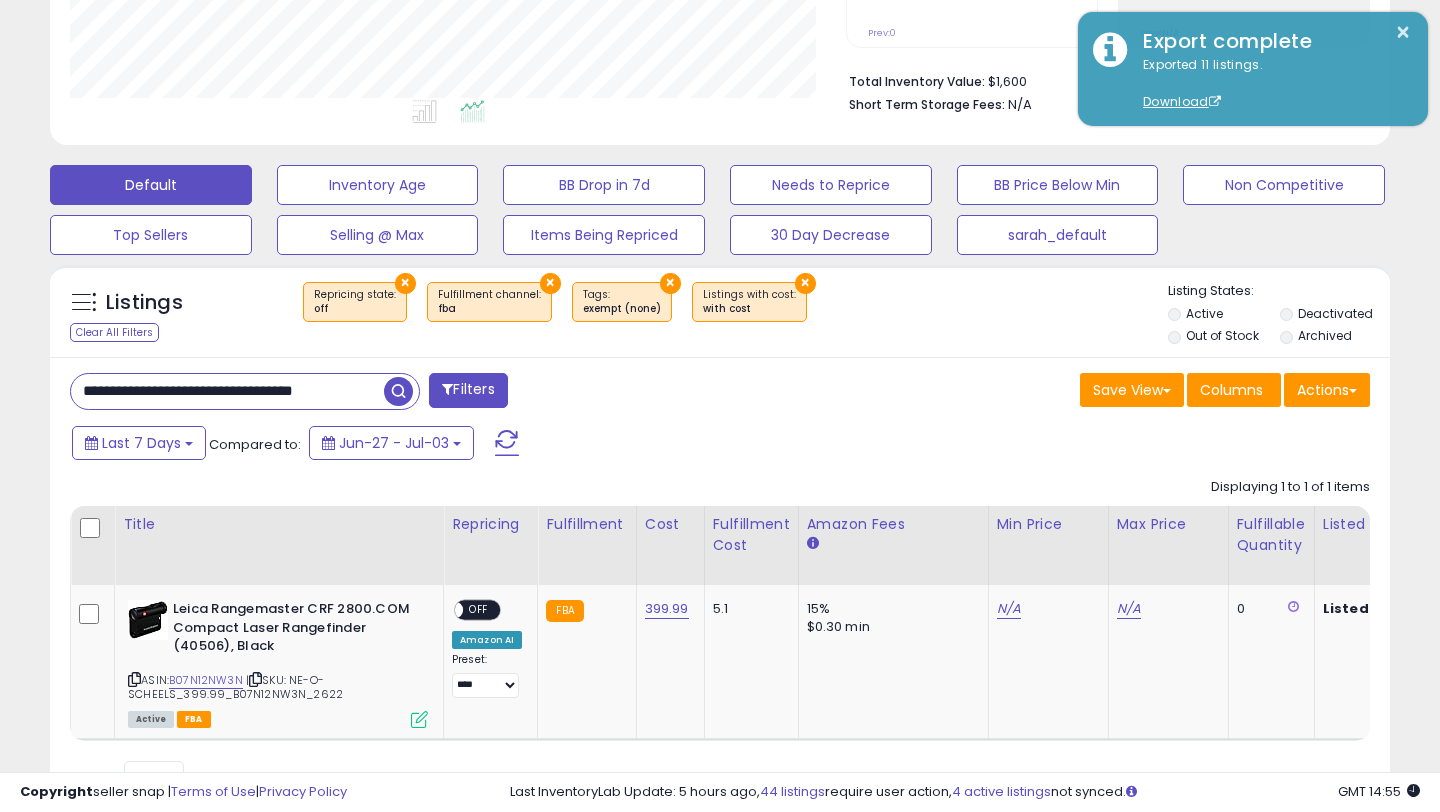 click on "**********" at bounding box center [227, 391] 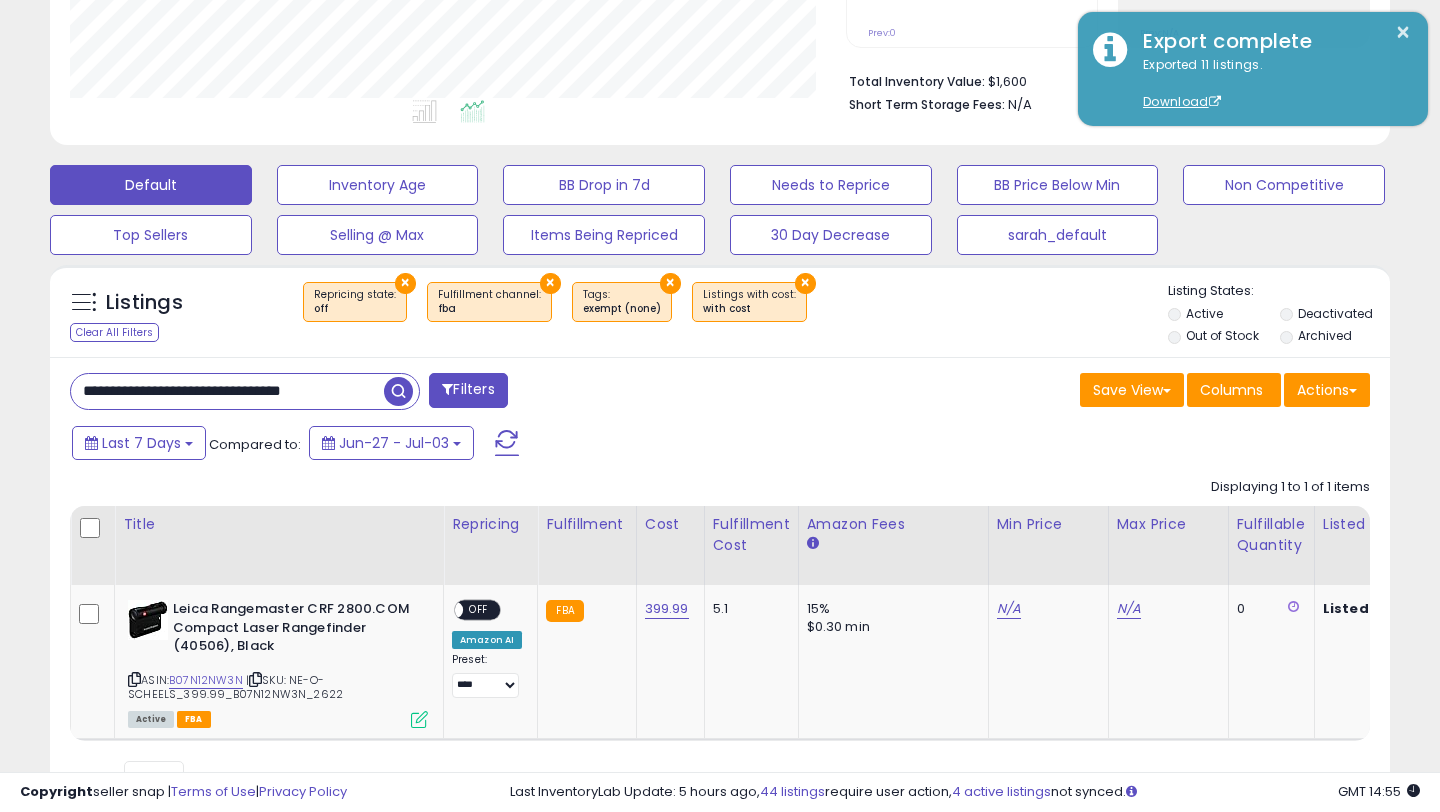 scroll, scrollTop: 0, scrollLeft: 32, axis: horizontal 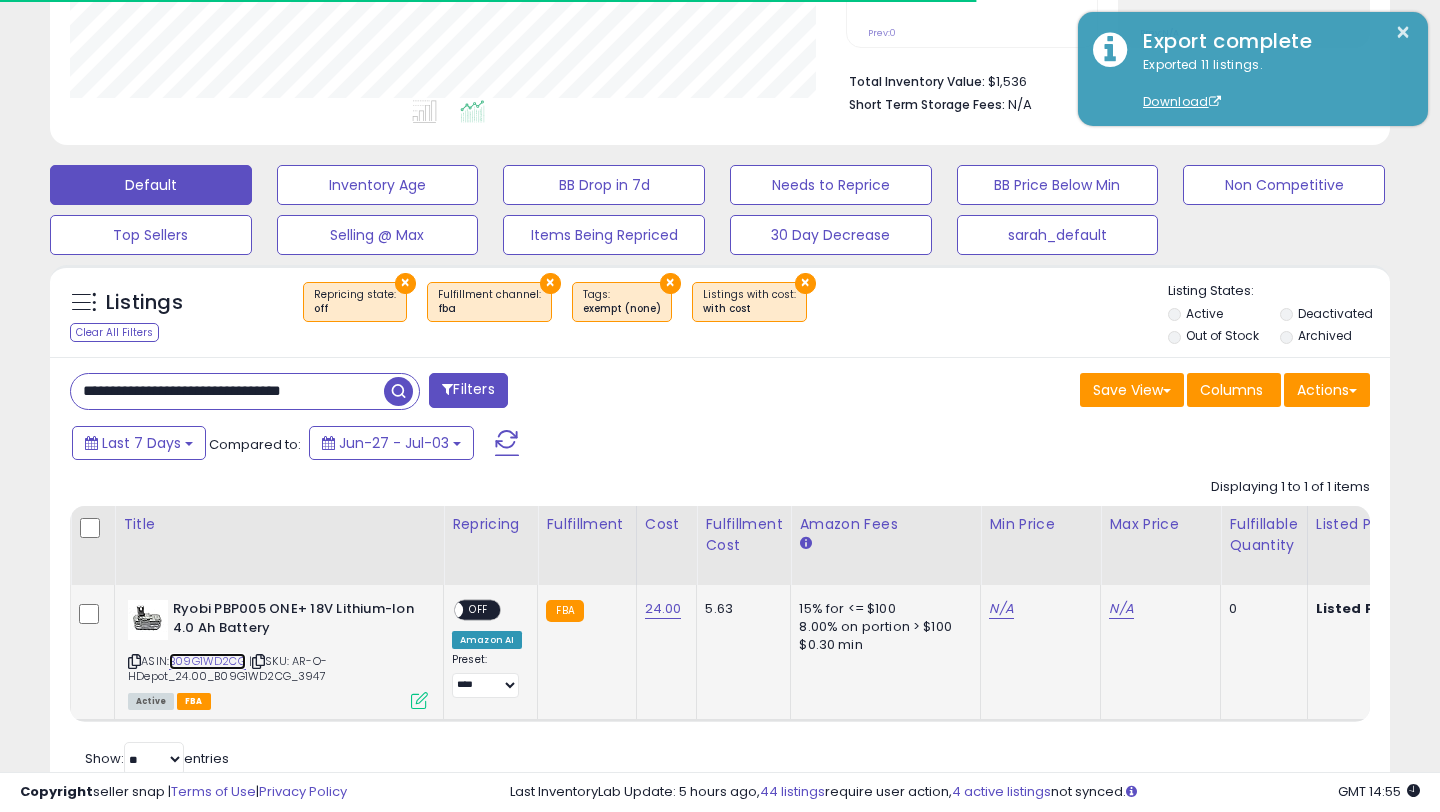 click on "B09G1WD2CG" at bounding box center [207, 661] 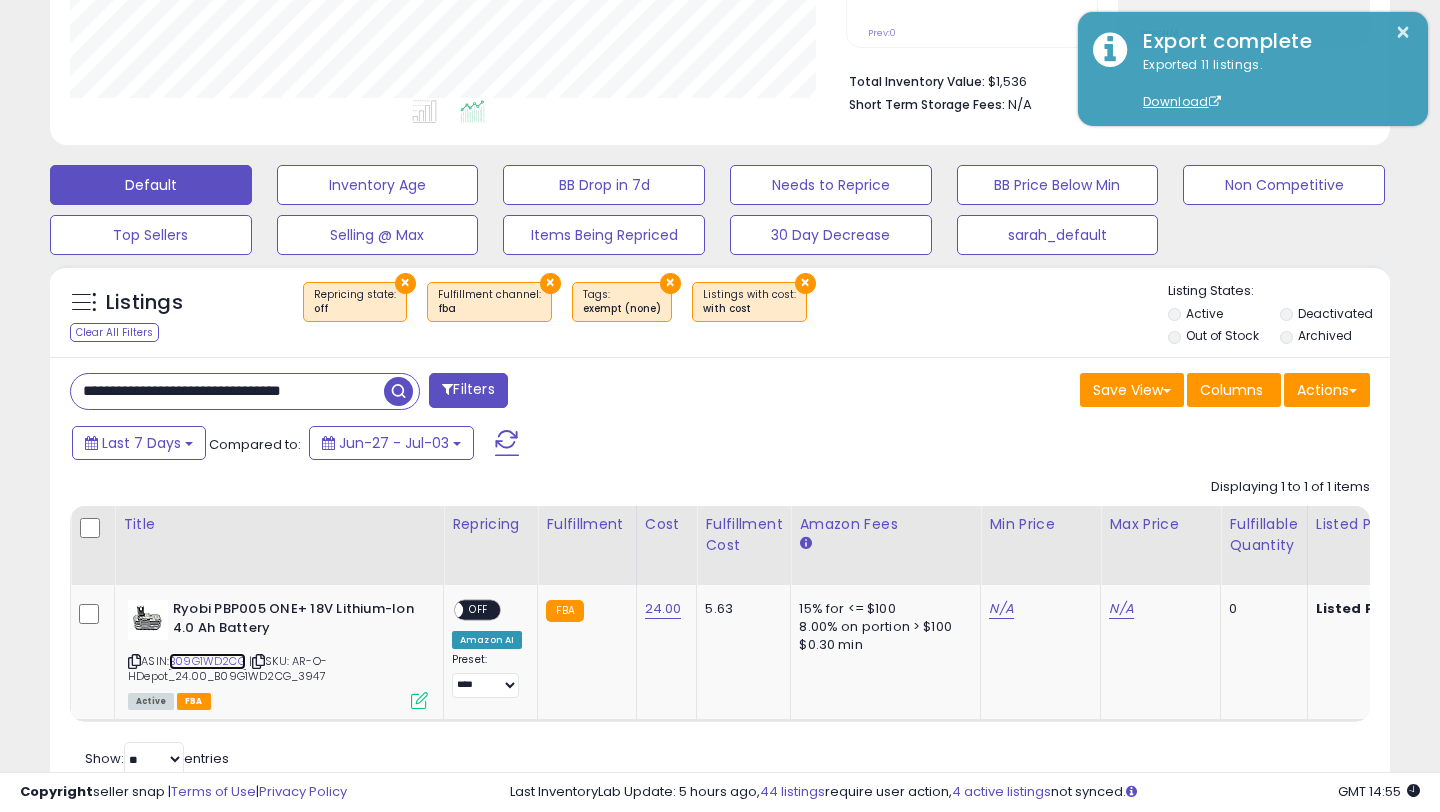 scroll, scrollTop: 999590, scrollLeft: 999224, axis: both 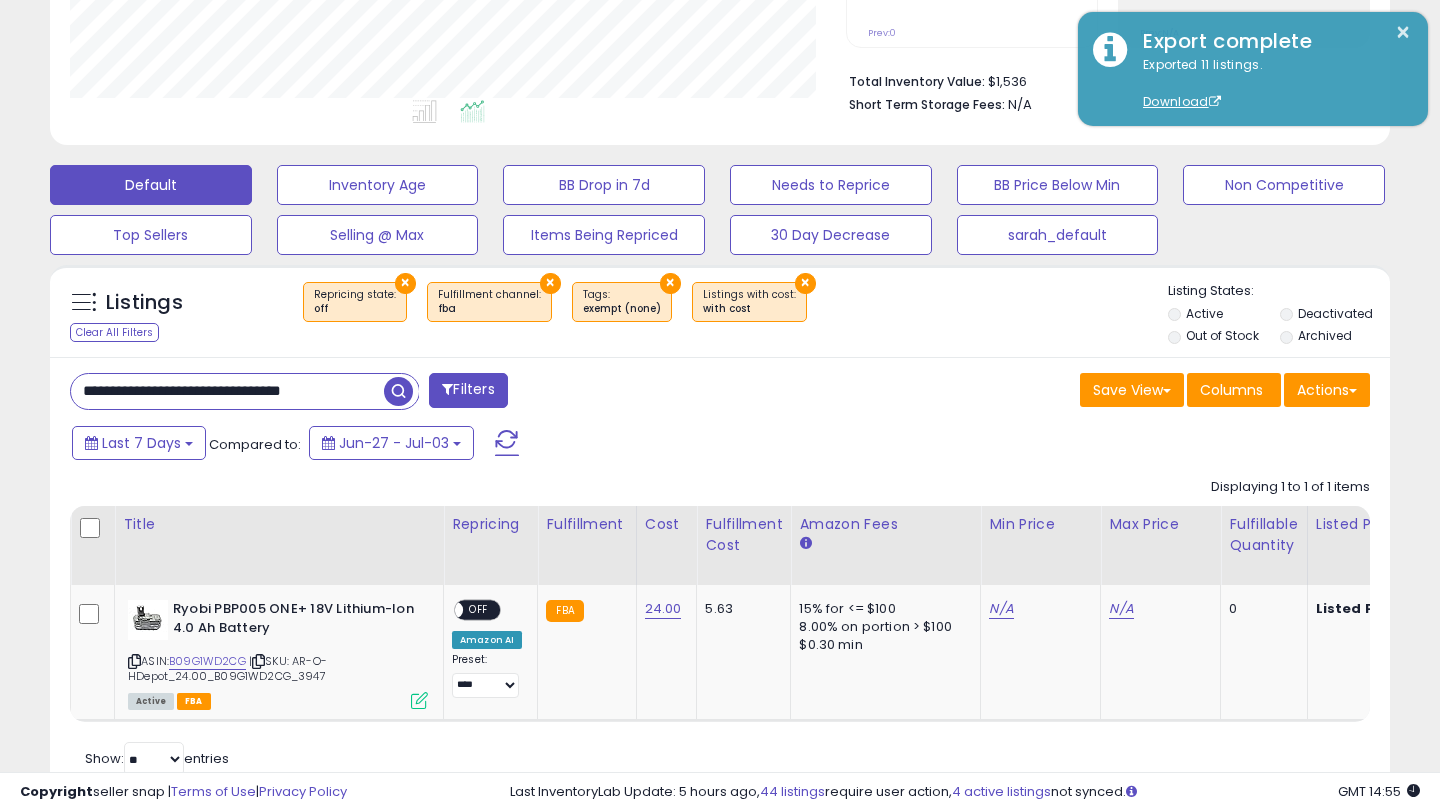 click on "**********" at bounding box center [227, 391] 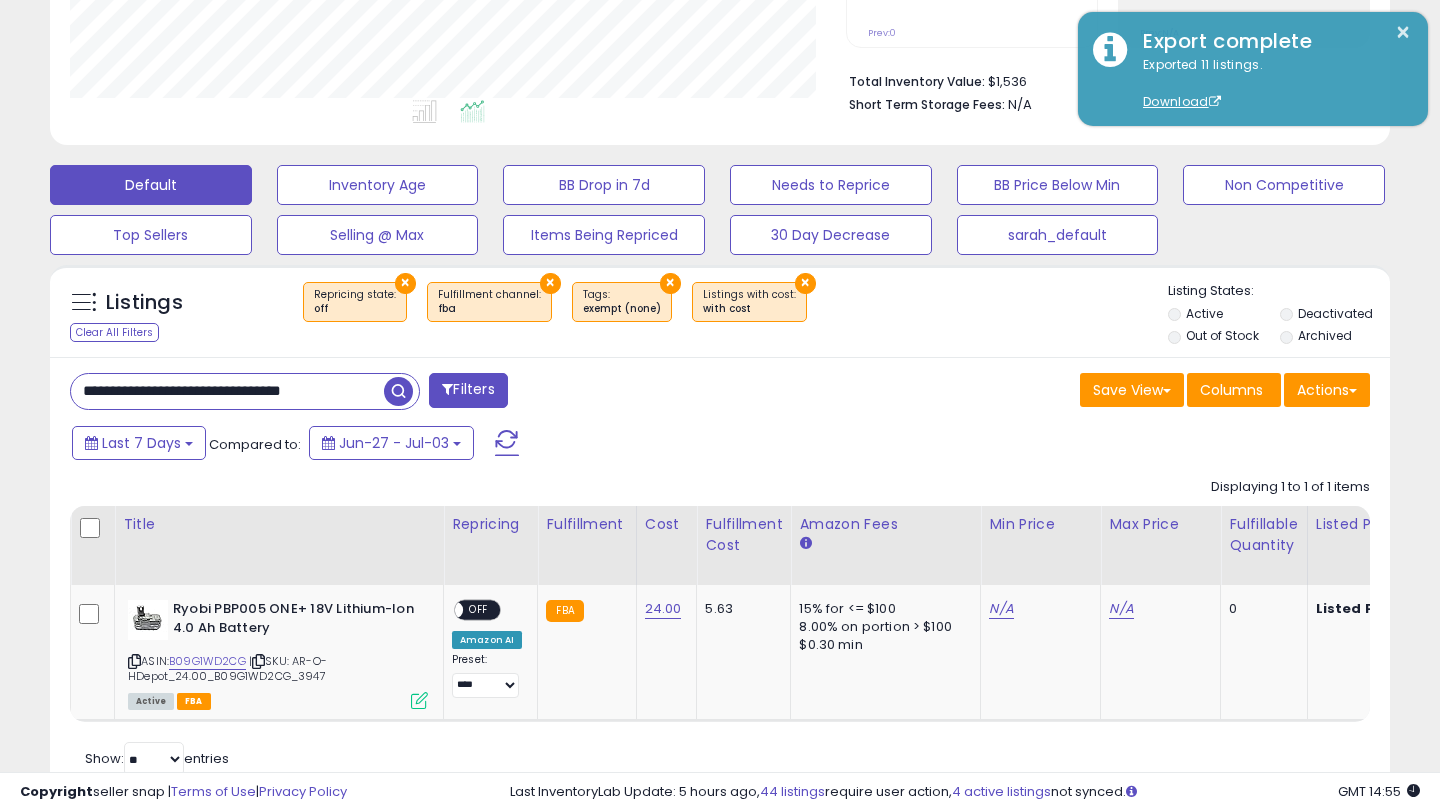 click on "**********" at bounding box center [227, 391] 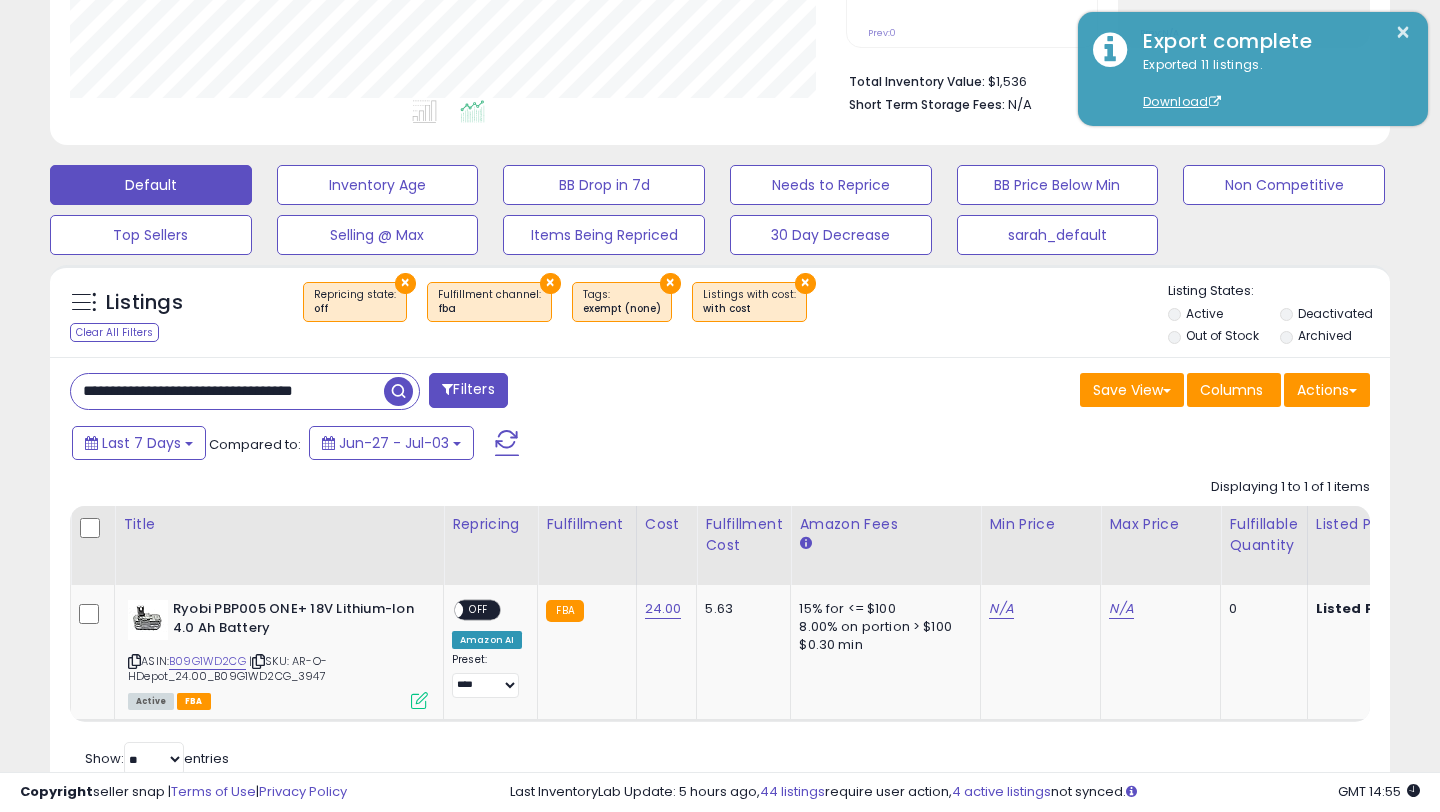 scroll, scrollTop: 0, scrollLeft: 43, axis: horizontal 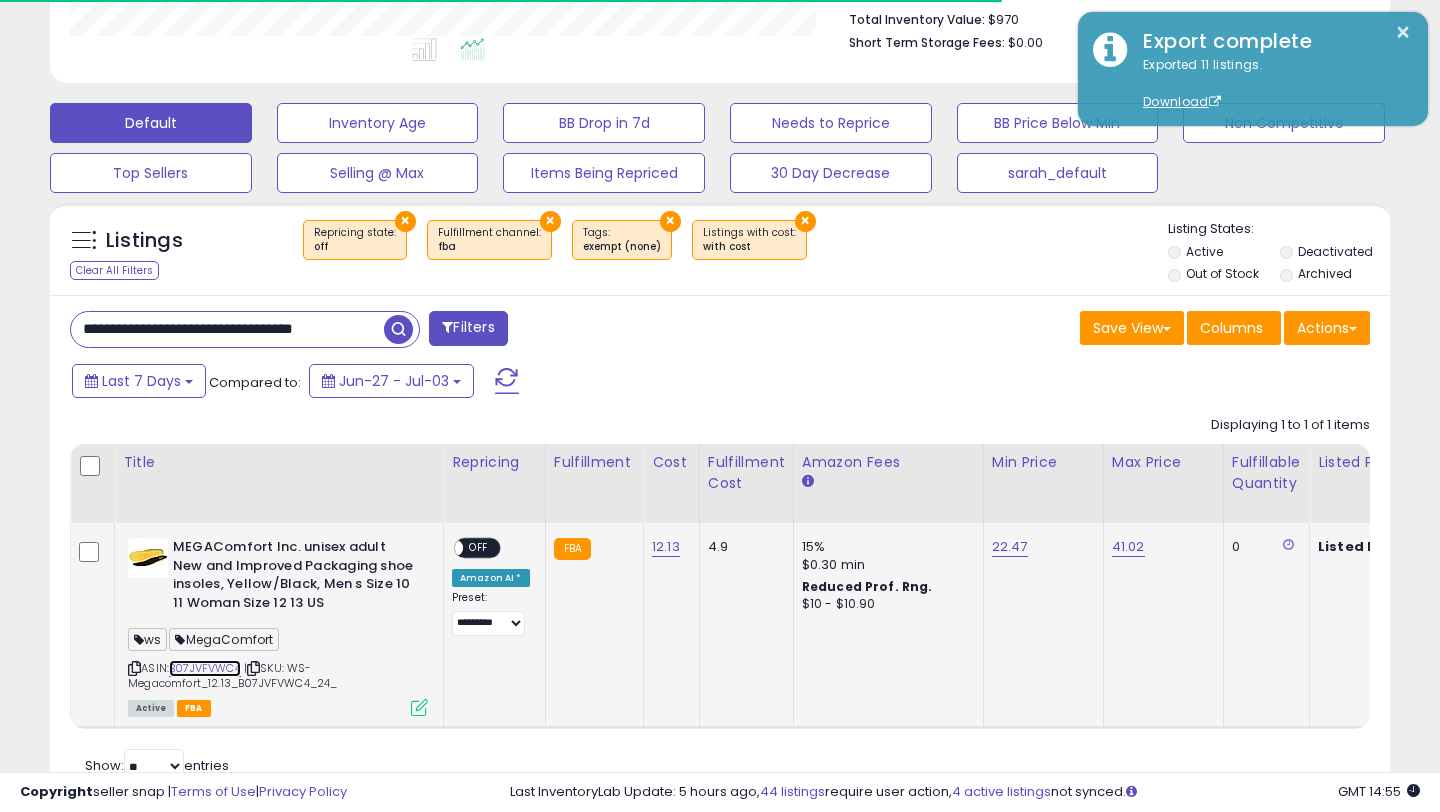 click on "B07JVFVWC4" at bounding box center (205, 668) 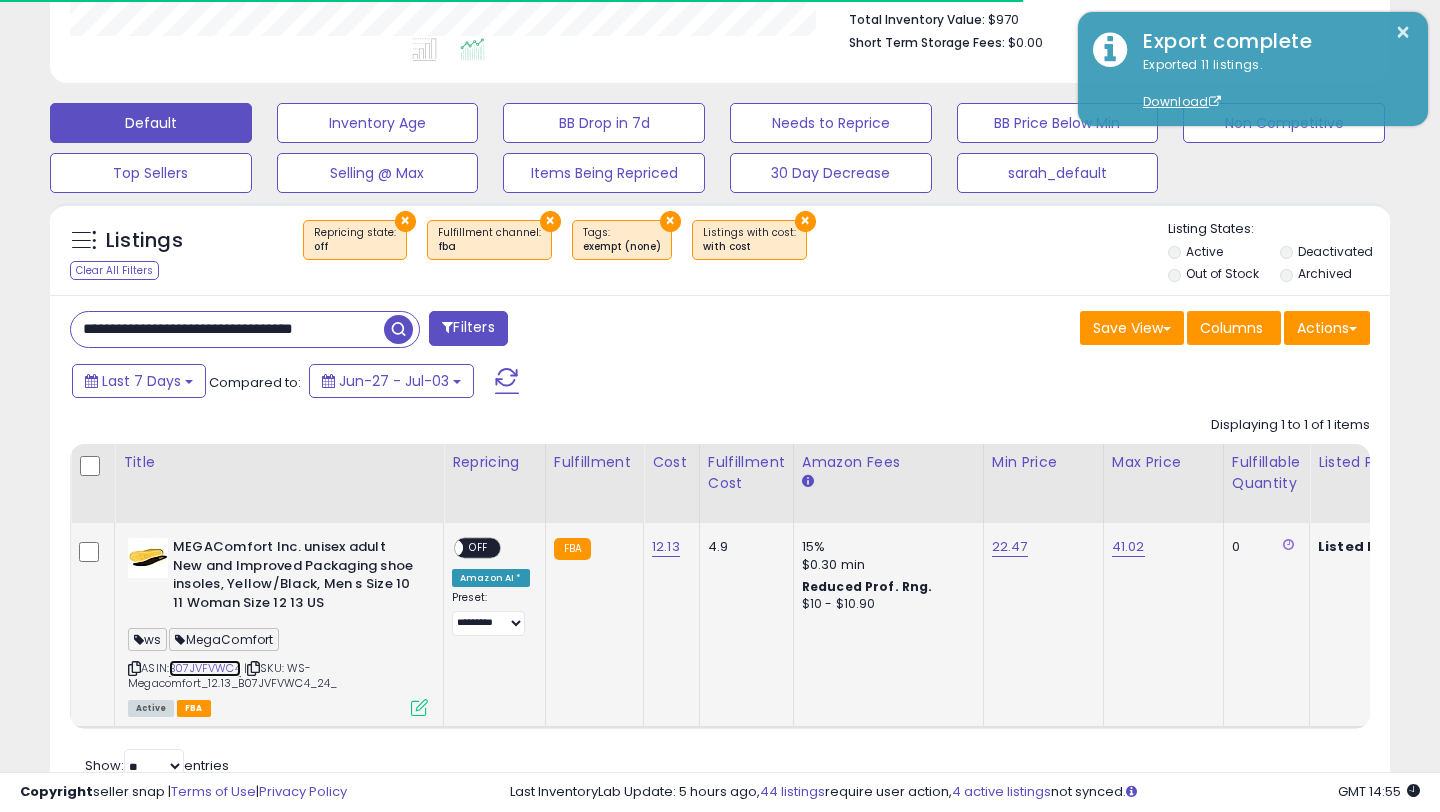 scroll, scrollTop: 0, scrollLeft: 0, axis: both 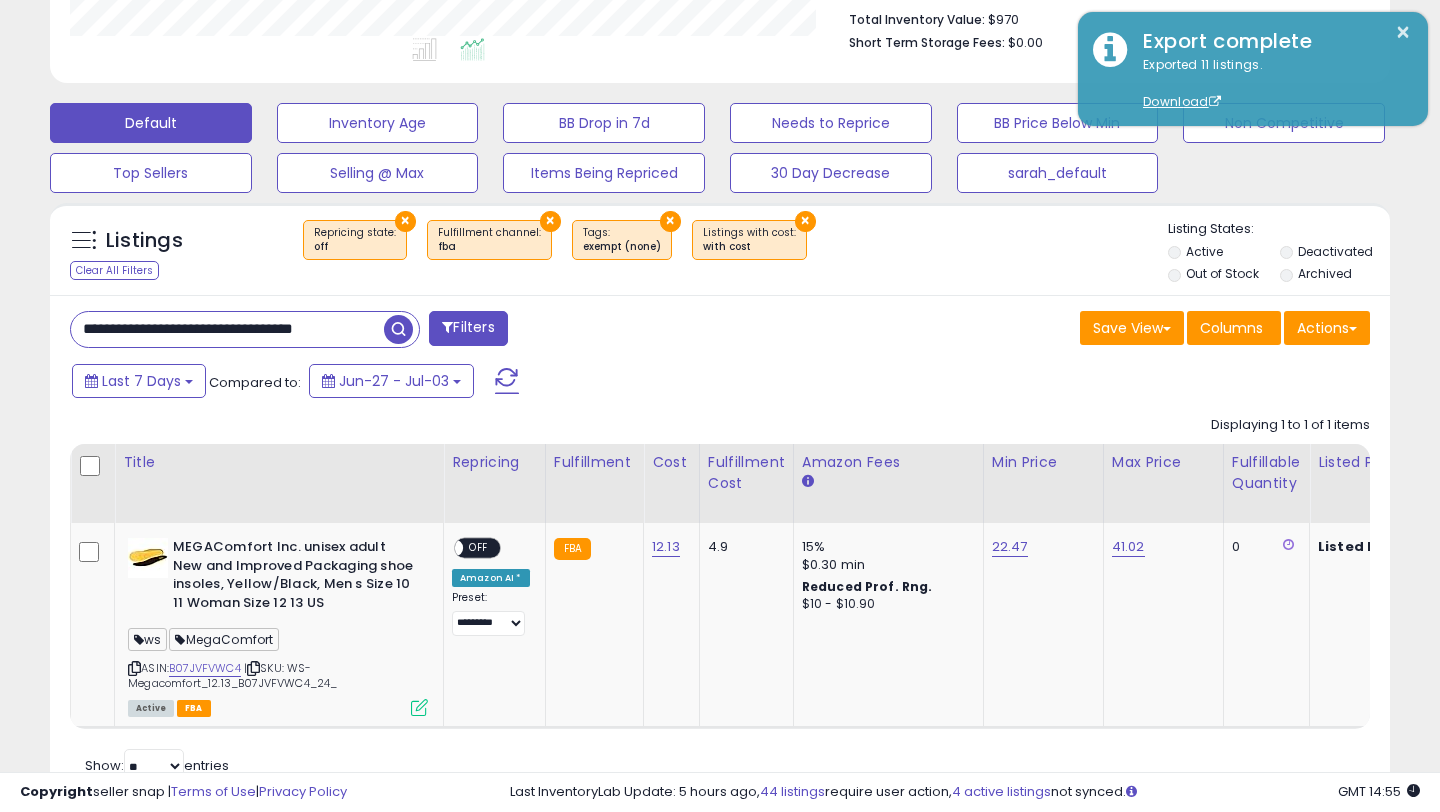 click on "Listings" at bounding box center (152, 246) 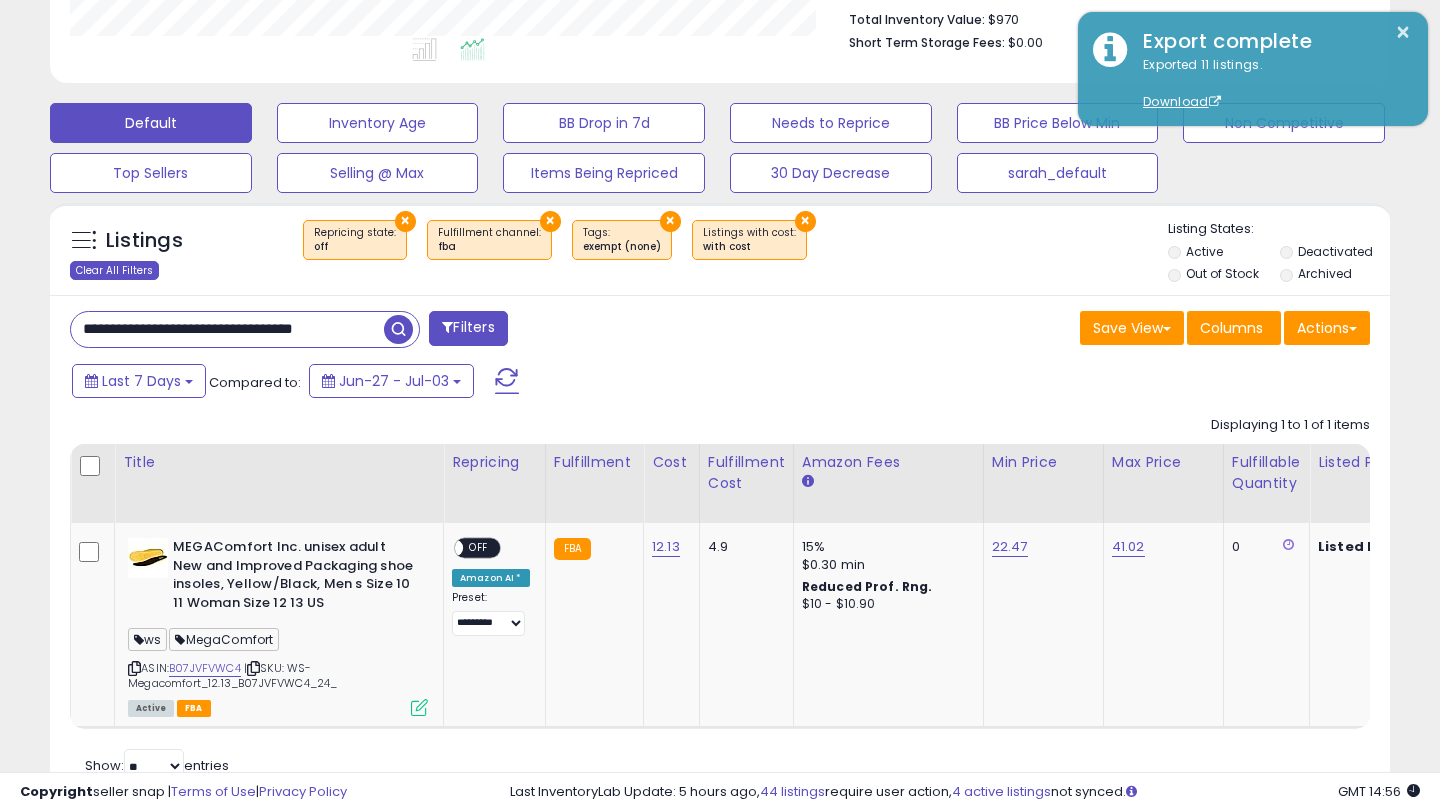 click on "Clear All Filters" at bounding box center [114, 270] 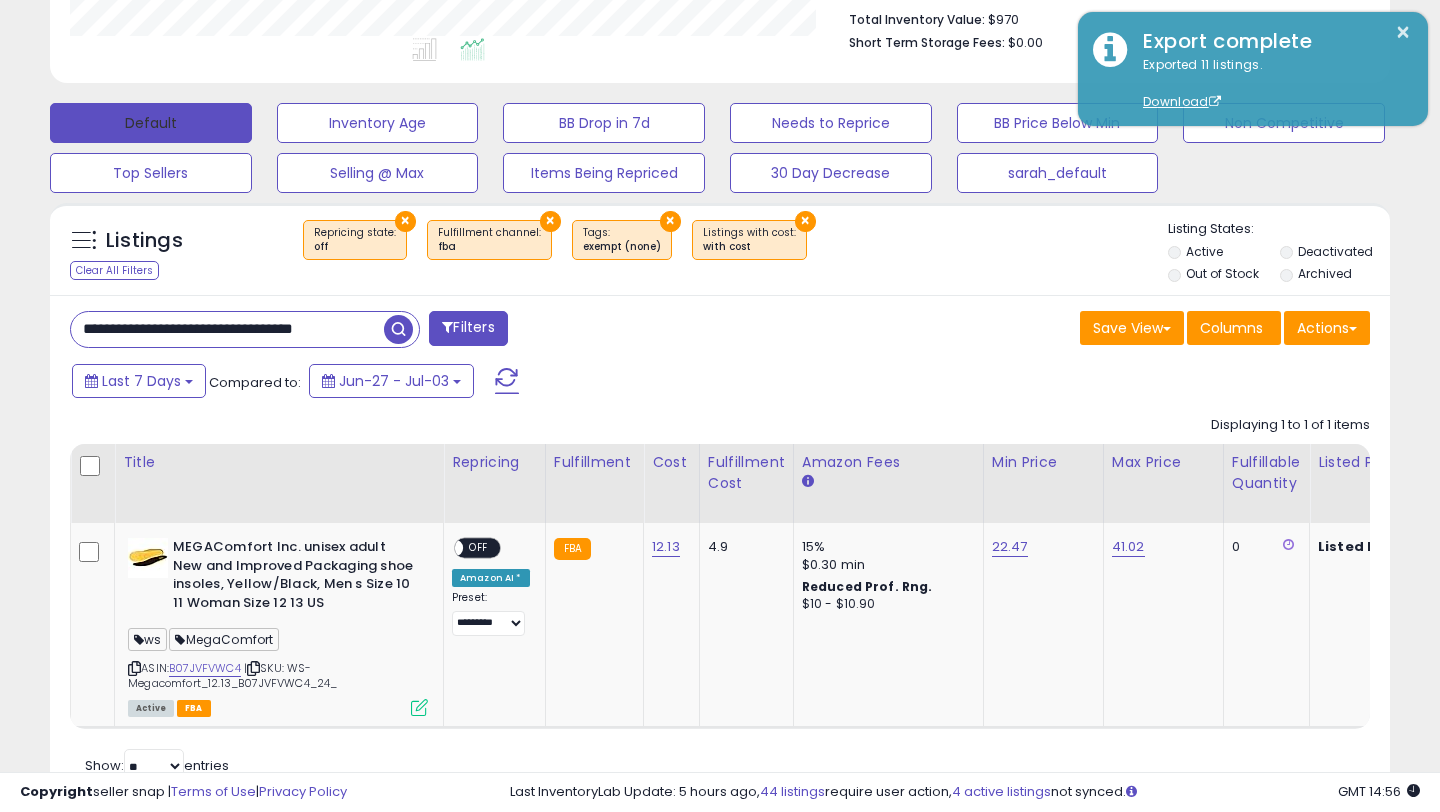 type 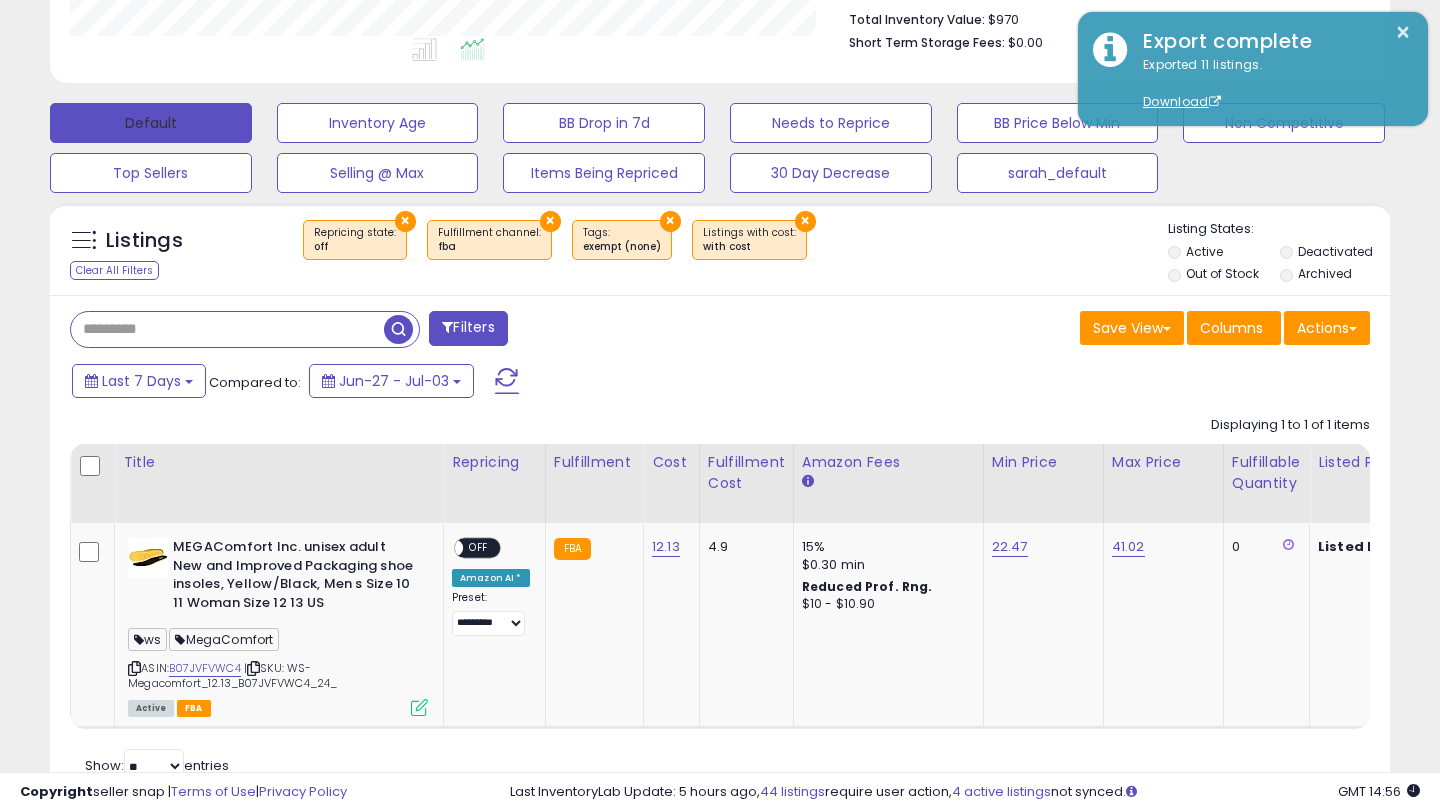 scroll, scrollTop: 393, scrollLeft: 0, axis: vertical 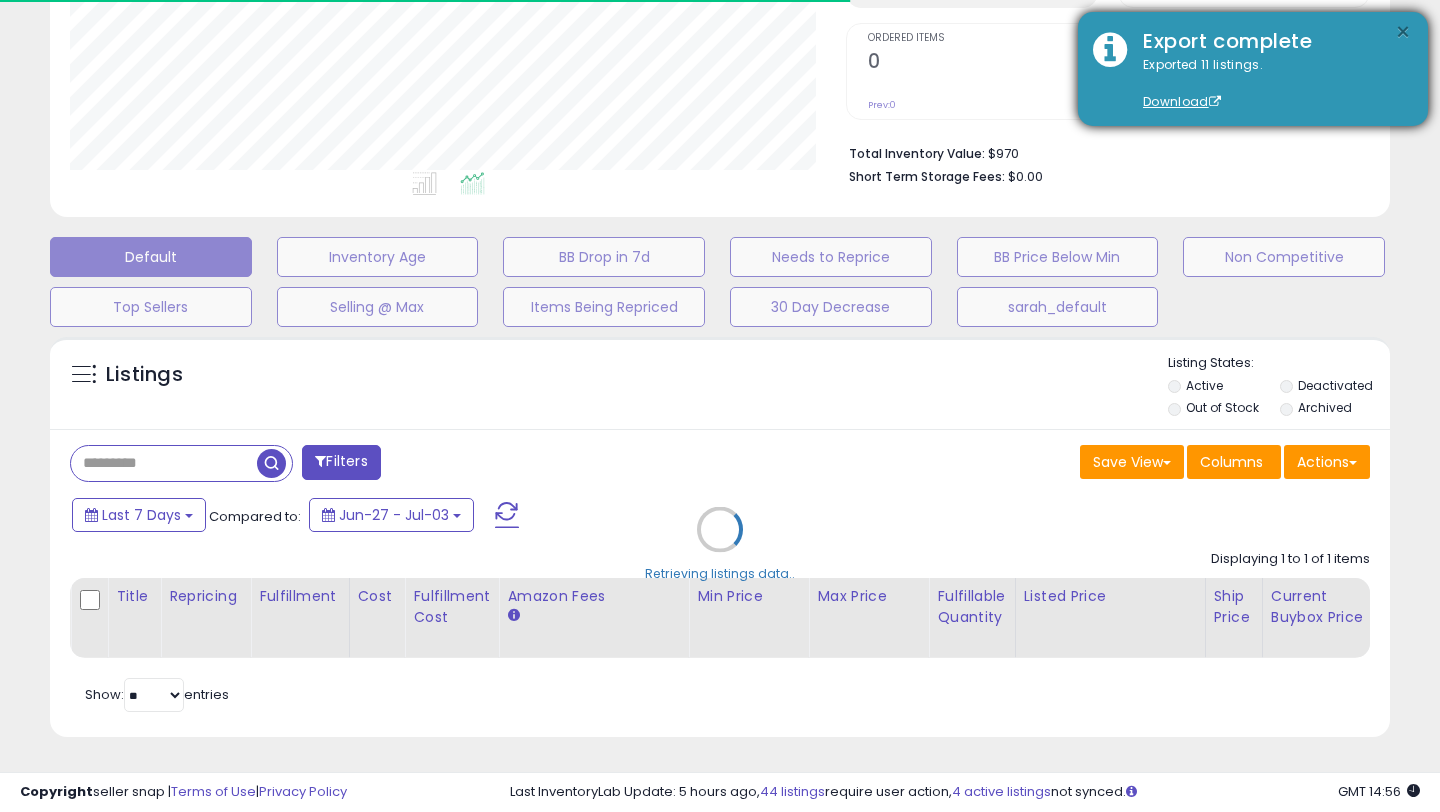 click on "×" at bounding box center (1403, 32) 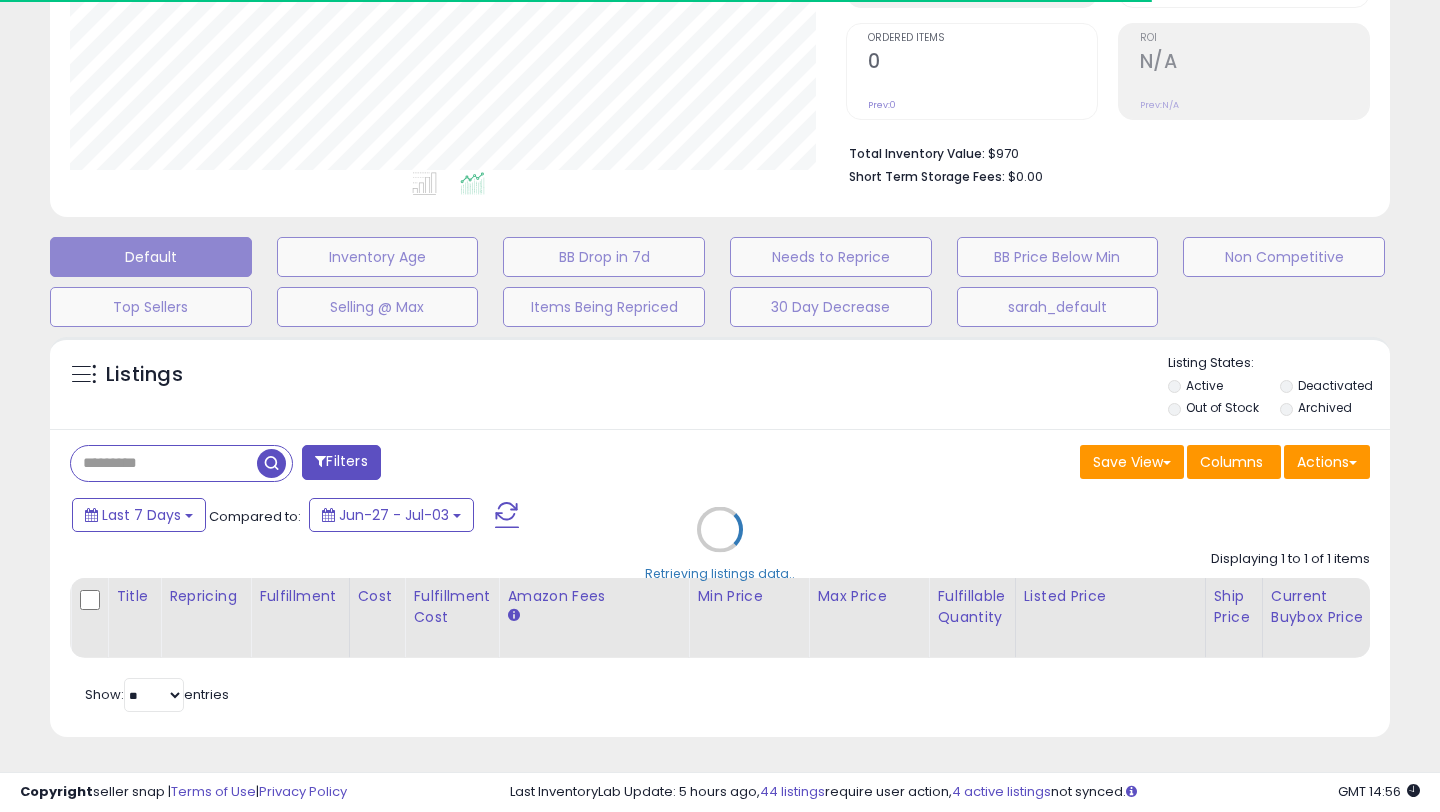 select on "*" 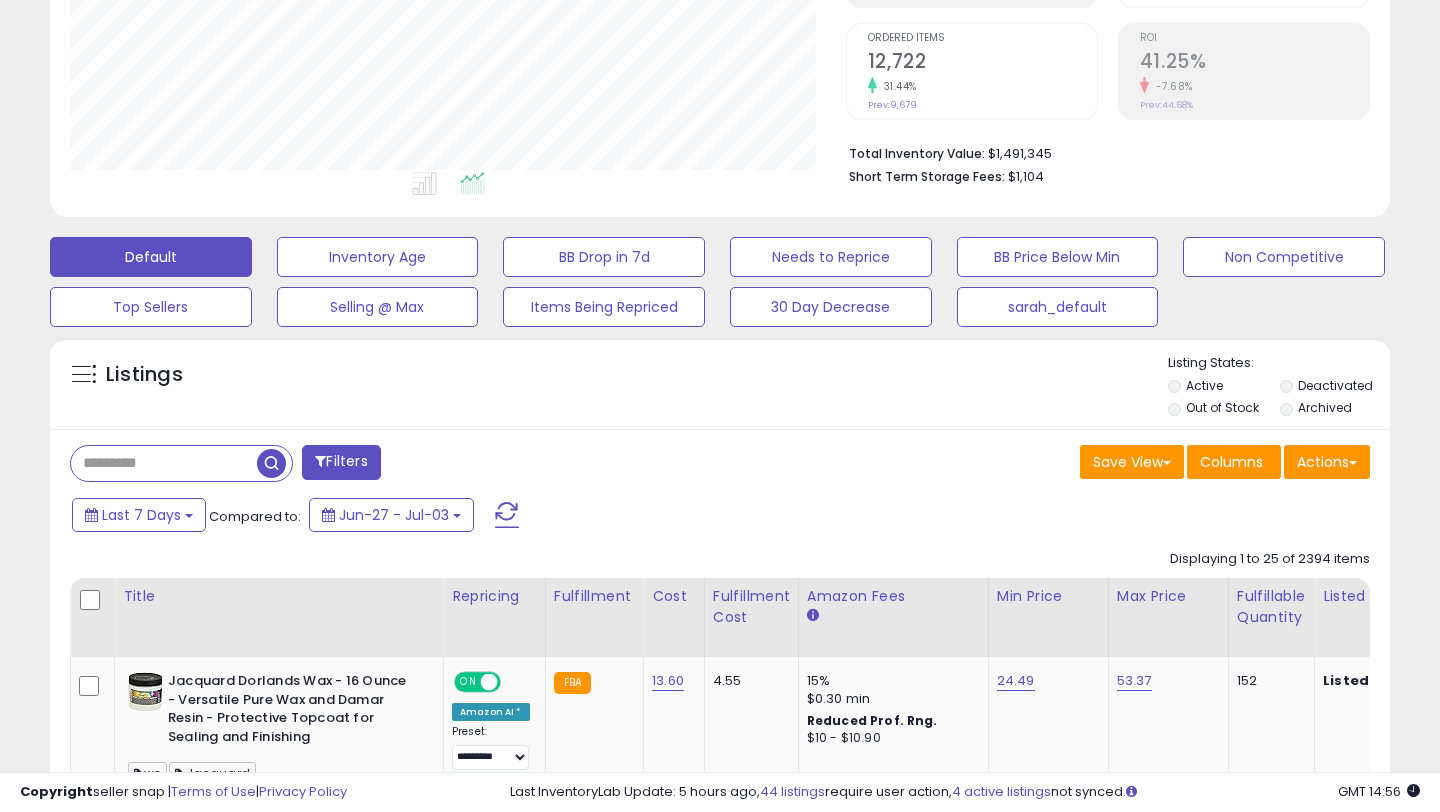 scroll, scrollTop: 999590, scrollLeft: 999224, axis: both 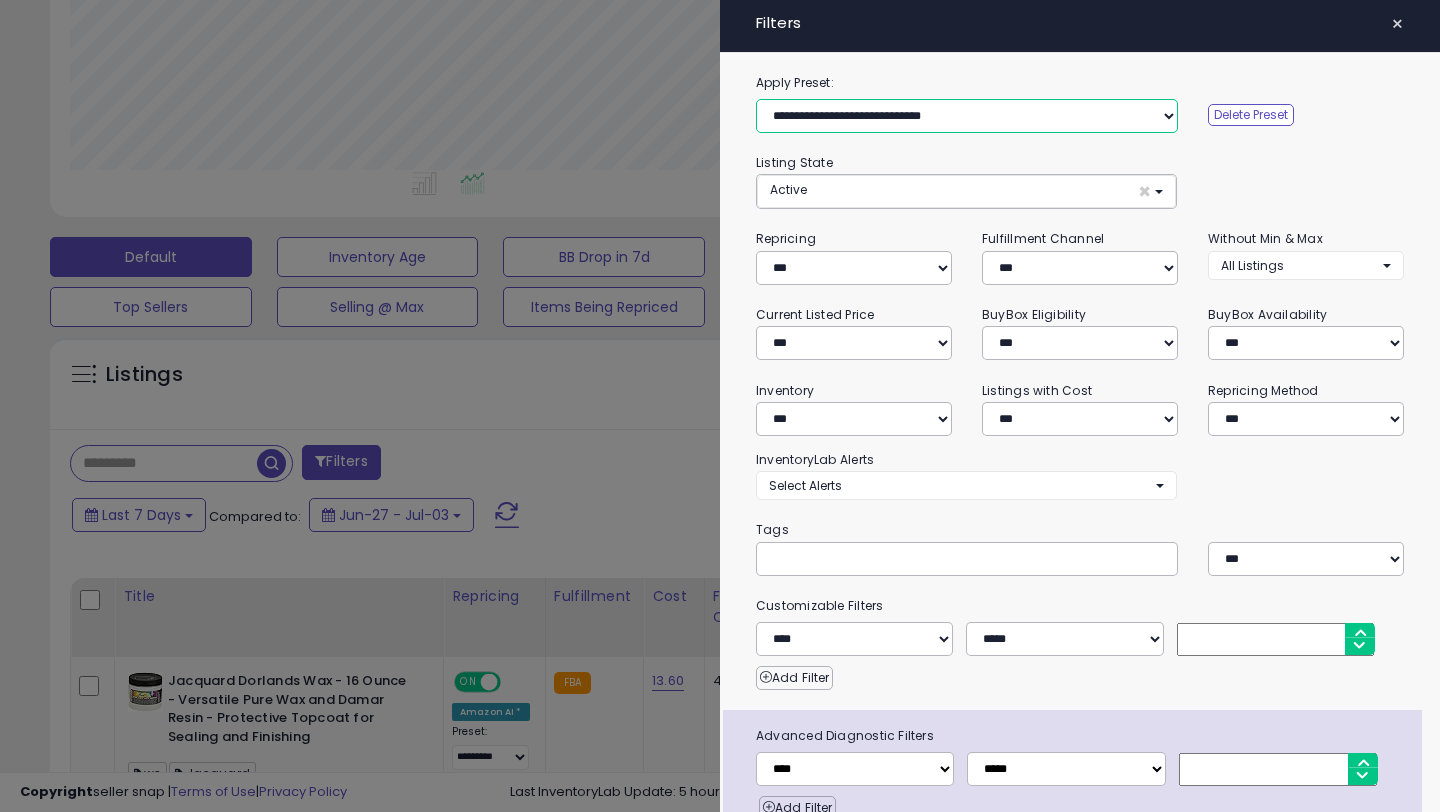 click on "**********" at bounding box center (967, 116) 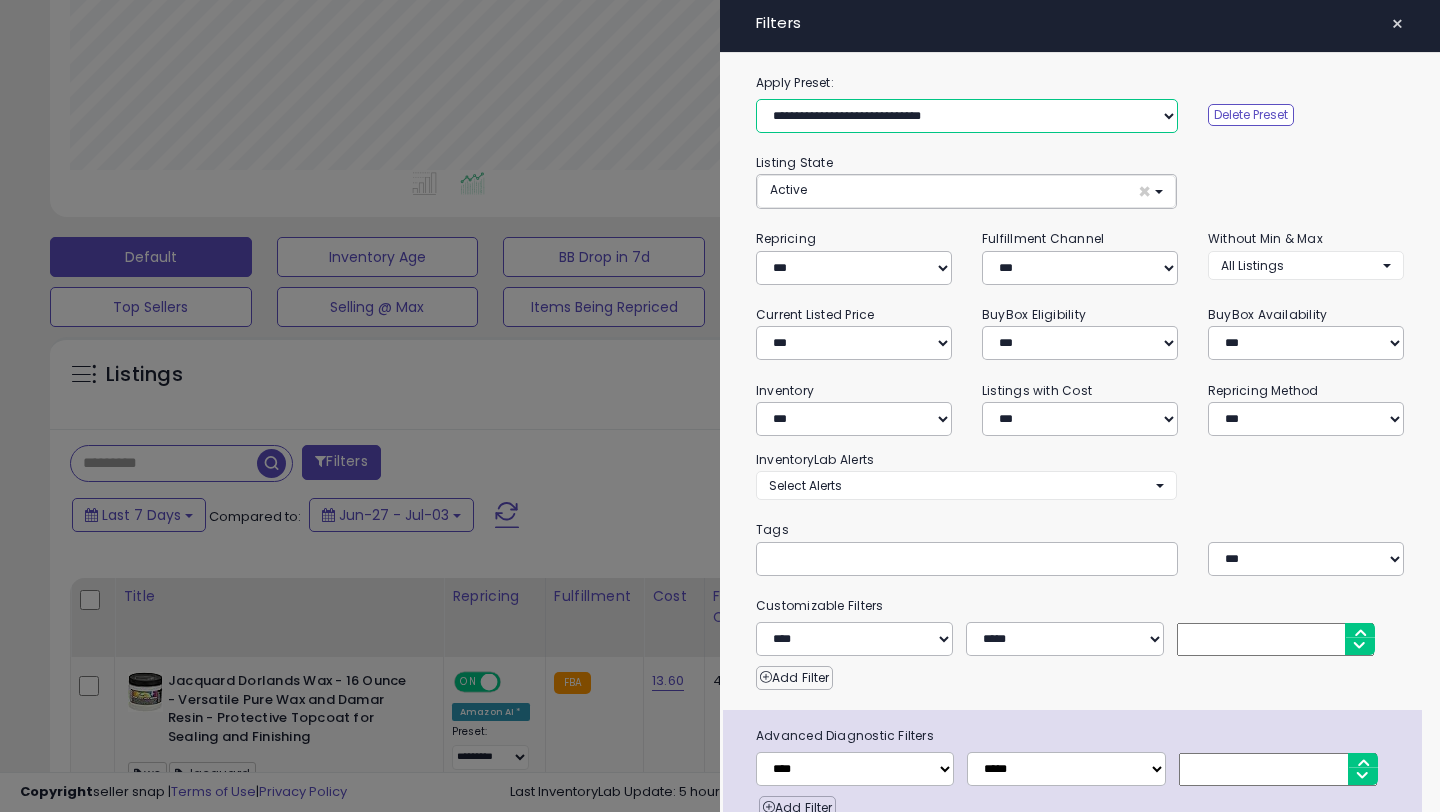 select on "**********" 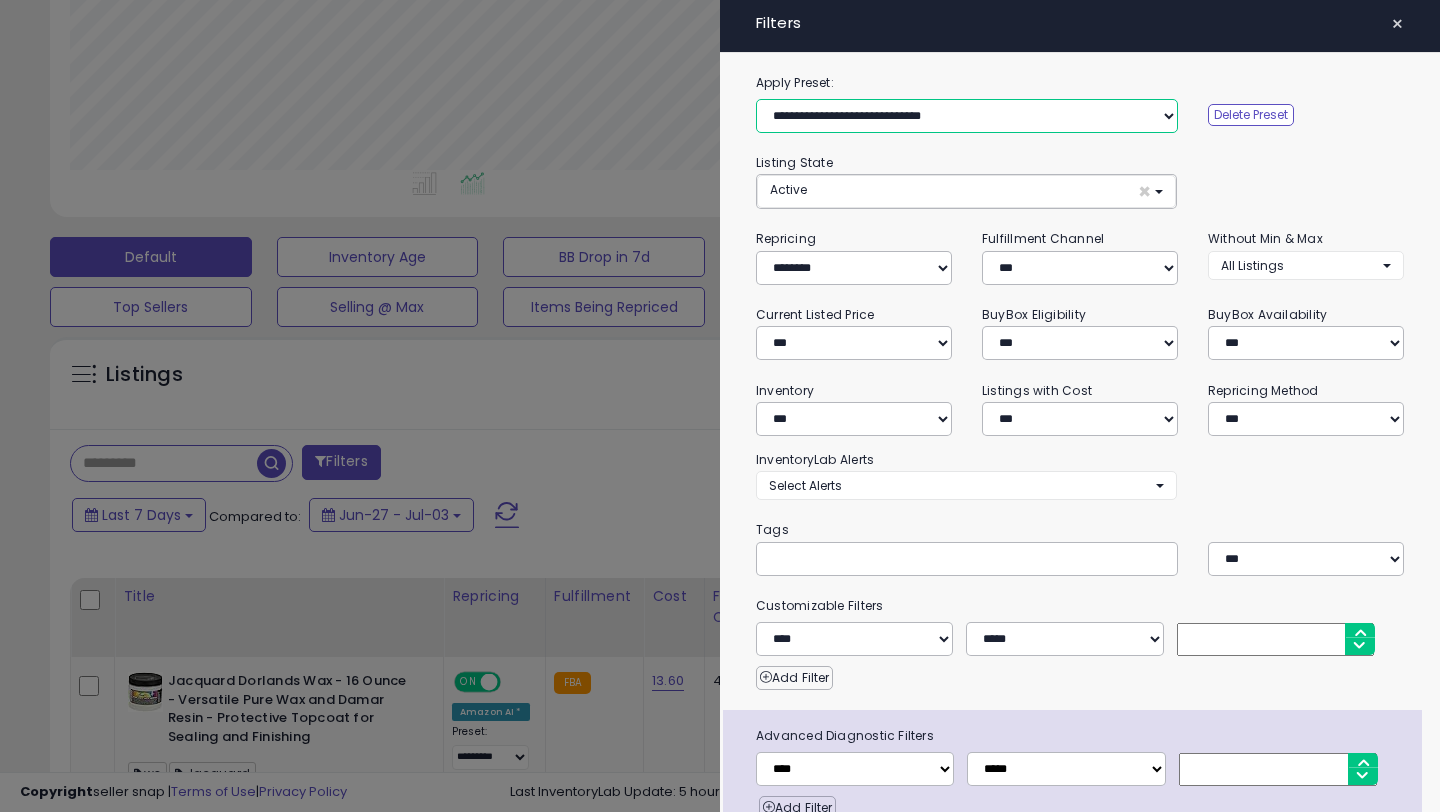 select on "*" 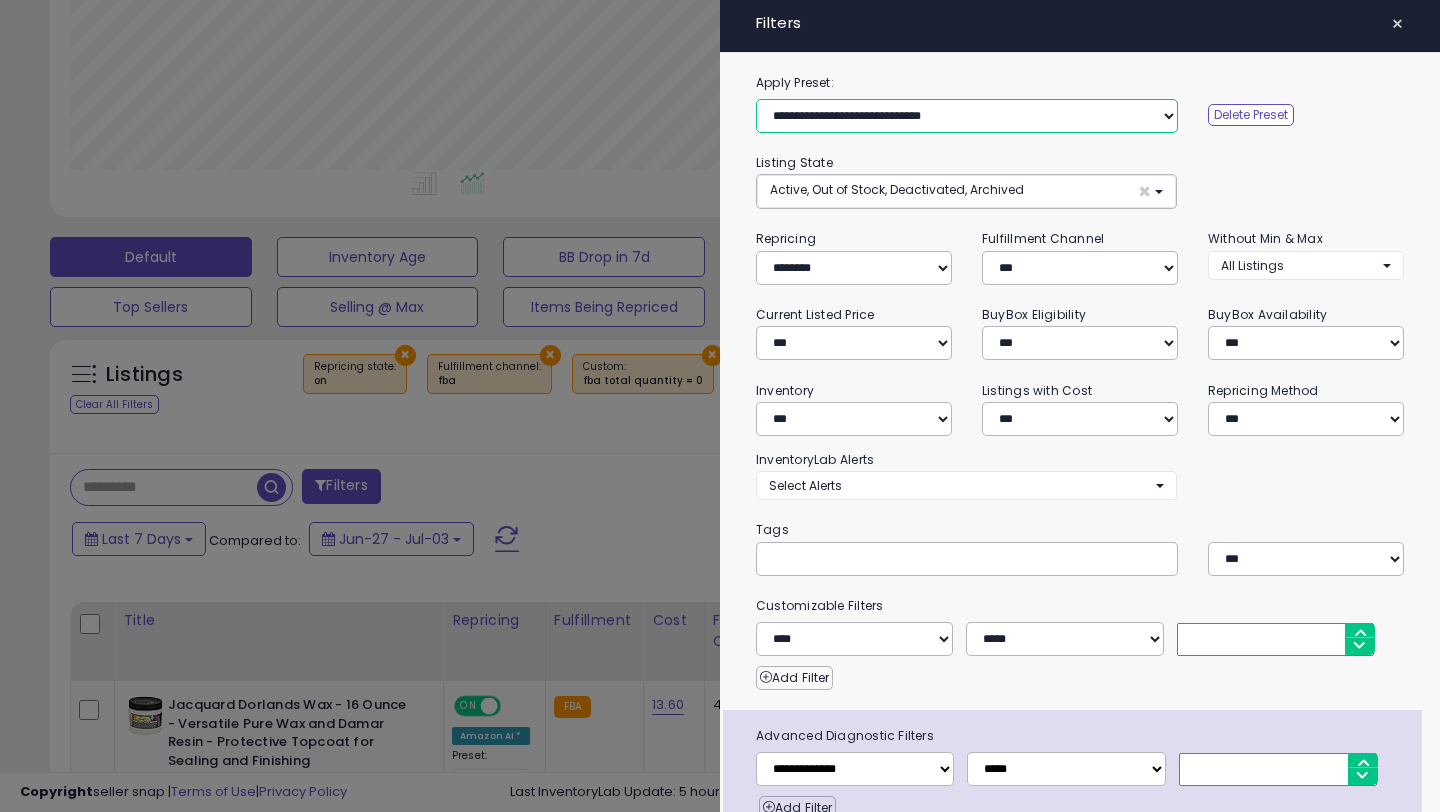 scroll, scrollTop: 96, scrollLeft: 0, axis: vertical 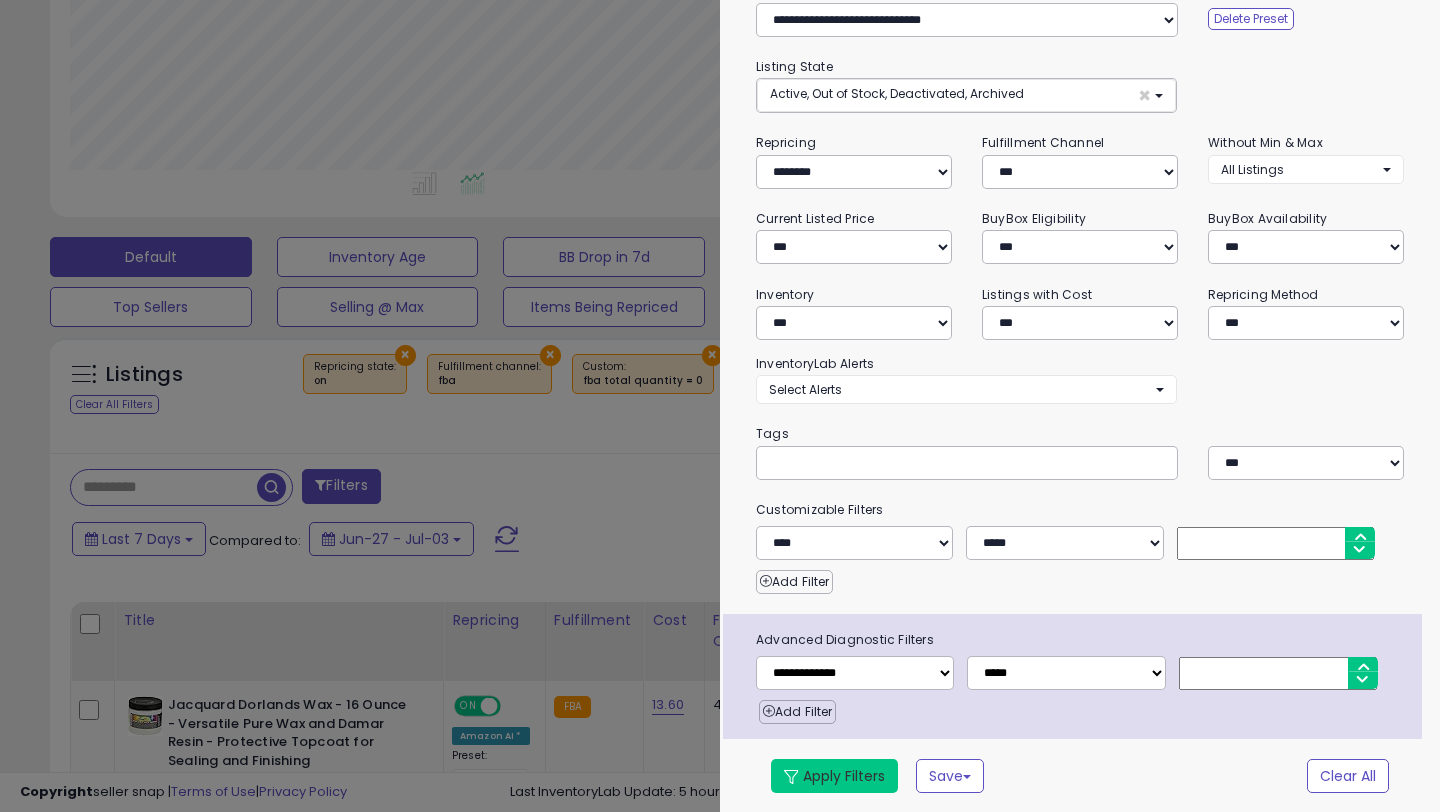 click on "Apply Filters" at bounding box center [834, 776] 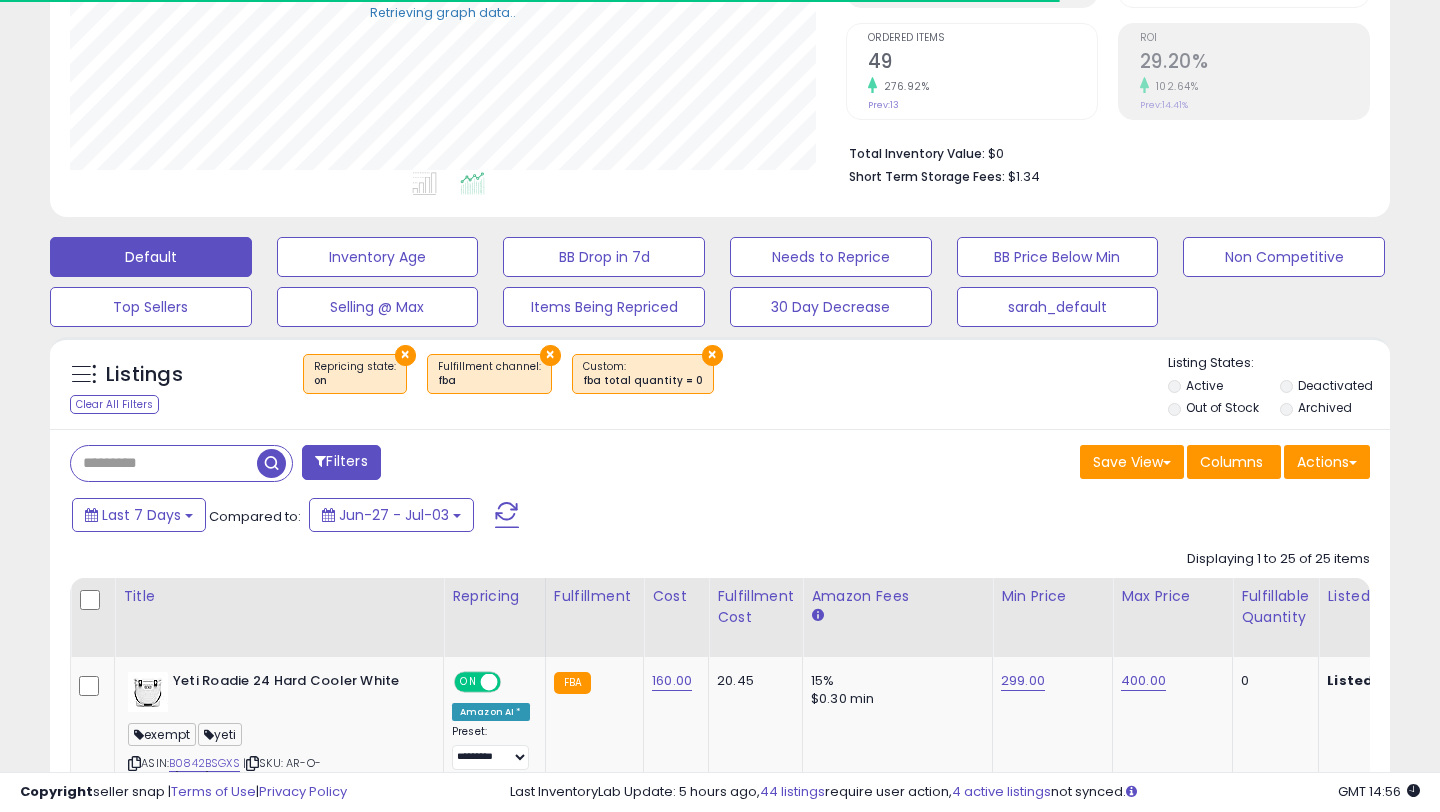 click at bounding box center [92, 601] 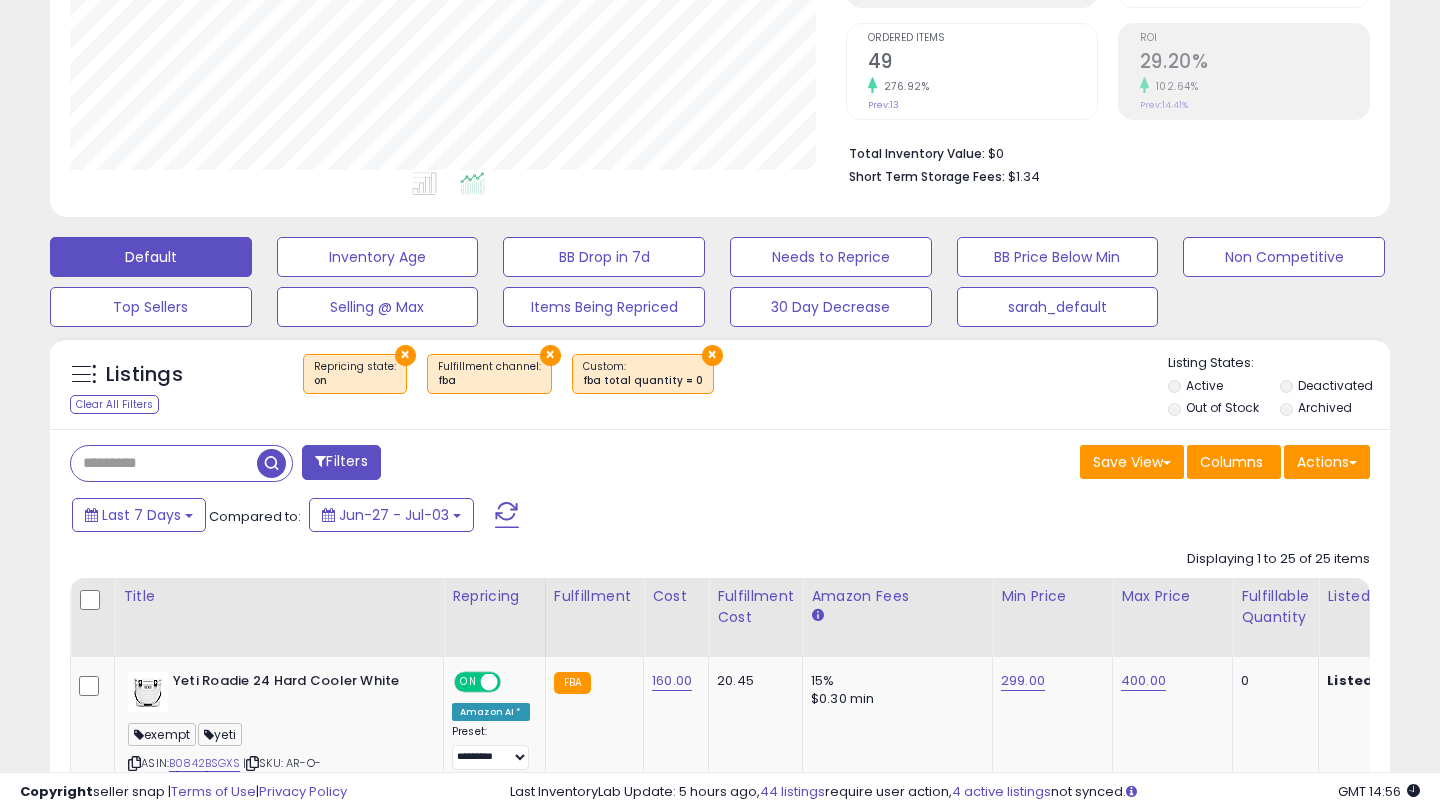 scroll, scrollTop: 999590, scrollLeft: 999224, axis: both 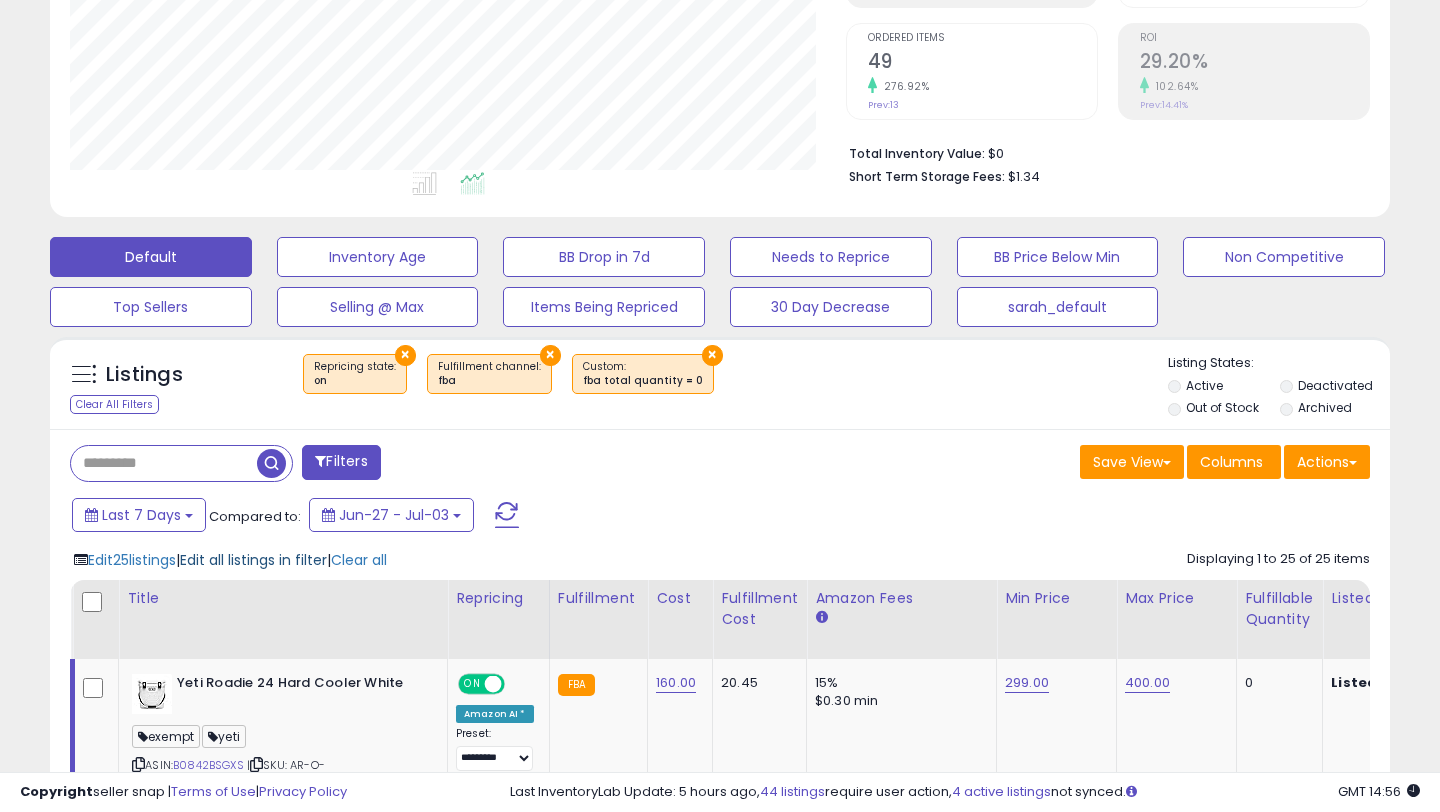 click on "Edit all listings in filter" at bounding box center [253, 560] 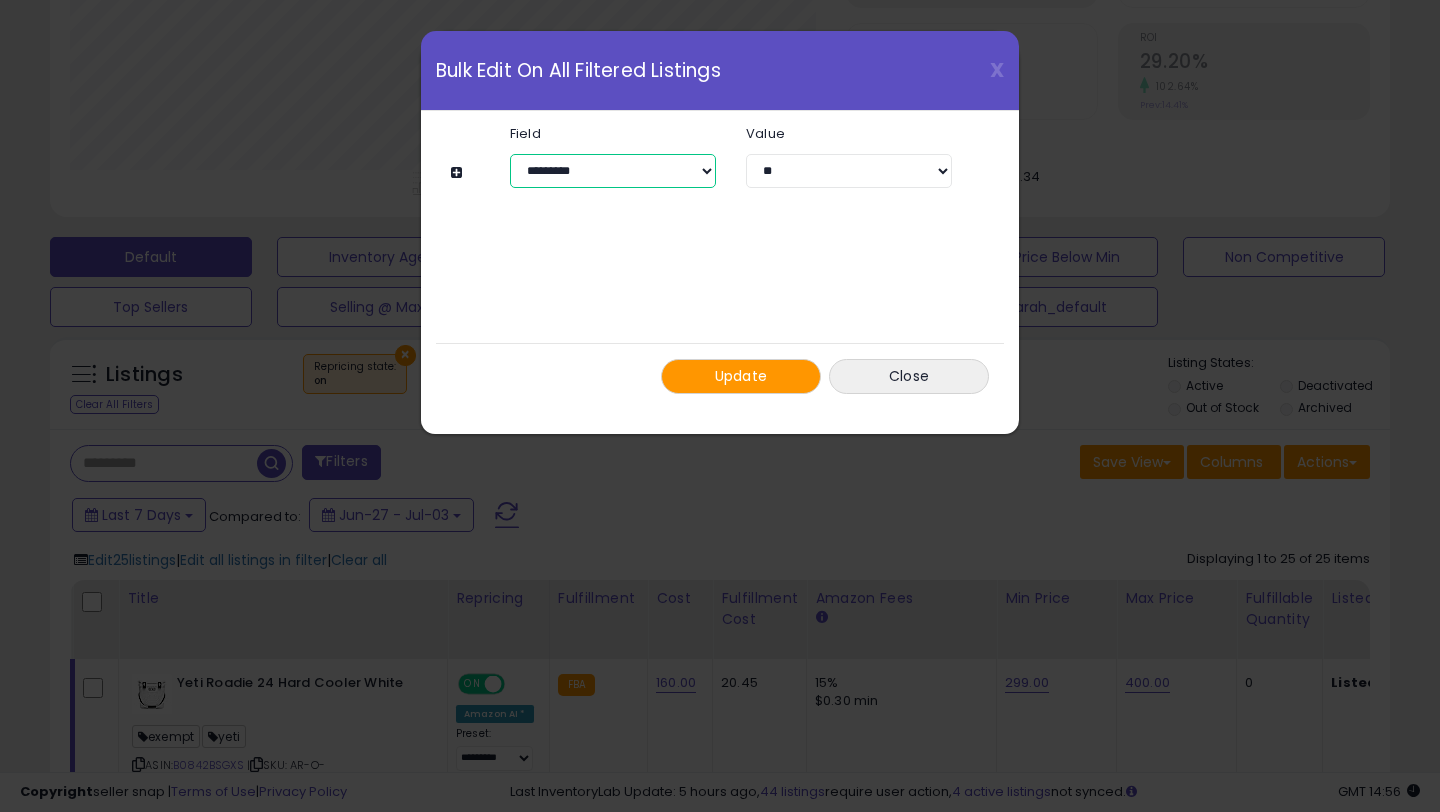 click on "**********" at bounding box center (613, 171) 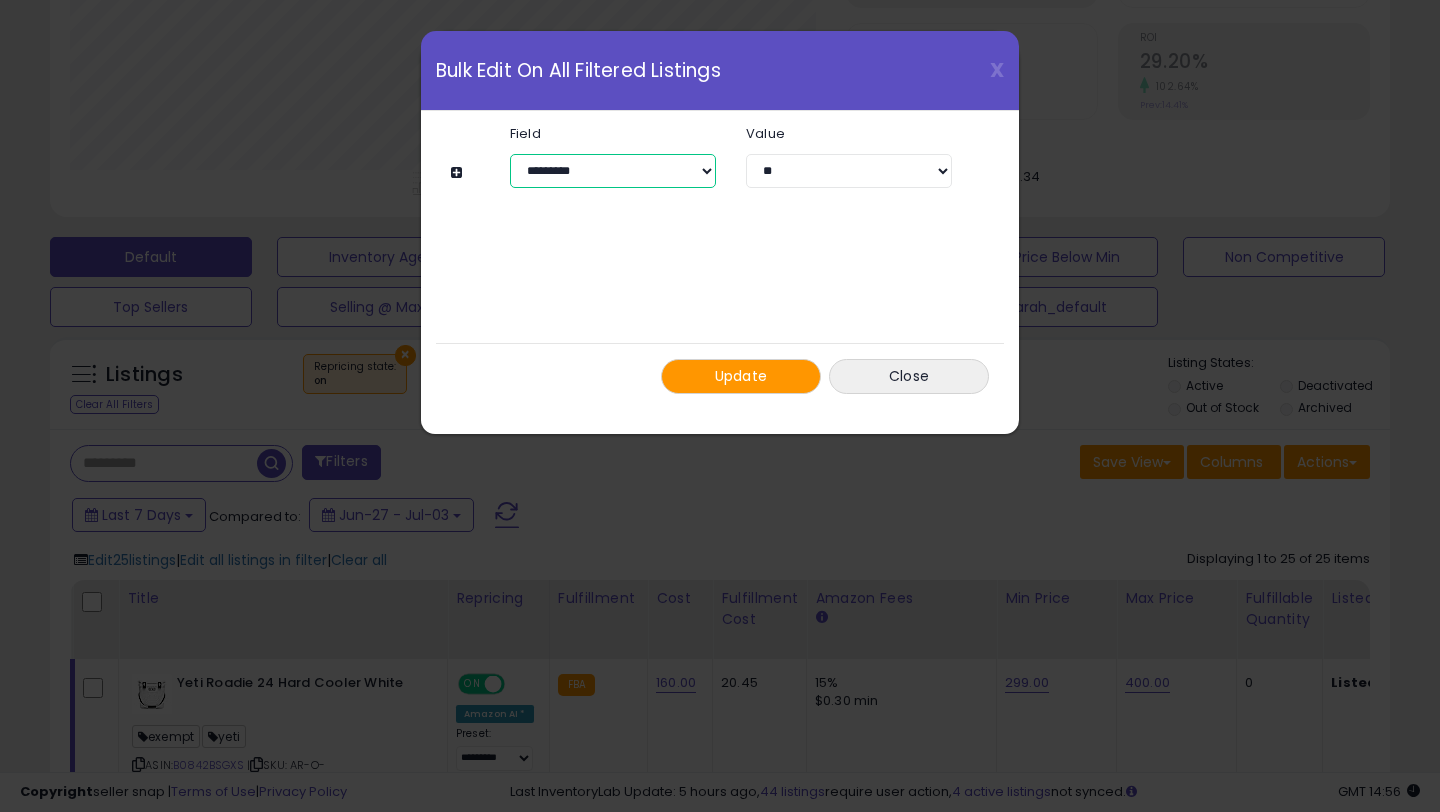 select on "**********" 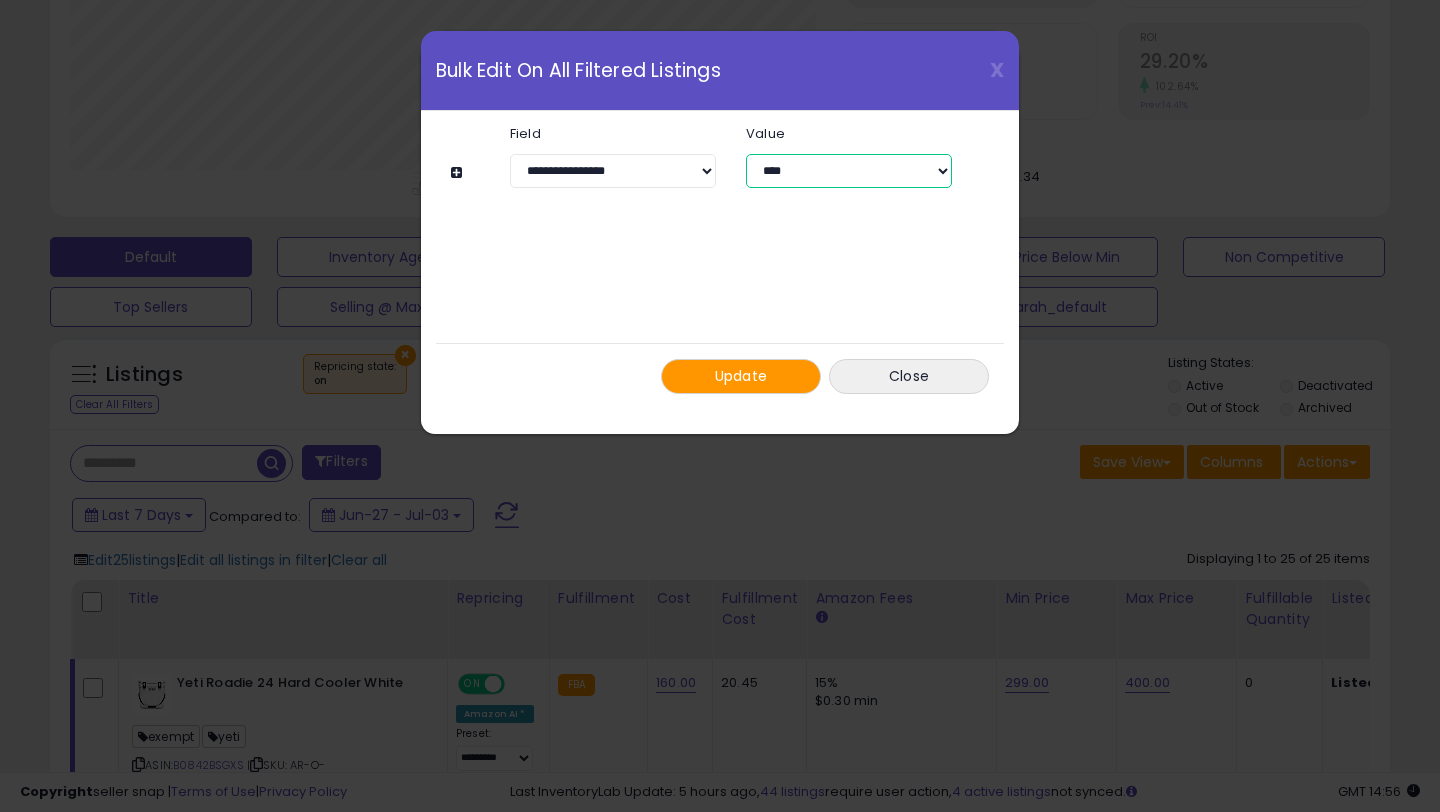 click on "**********" at bounding box center (849, 171) 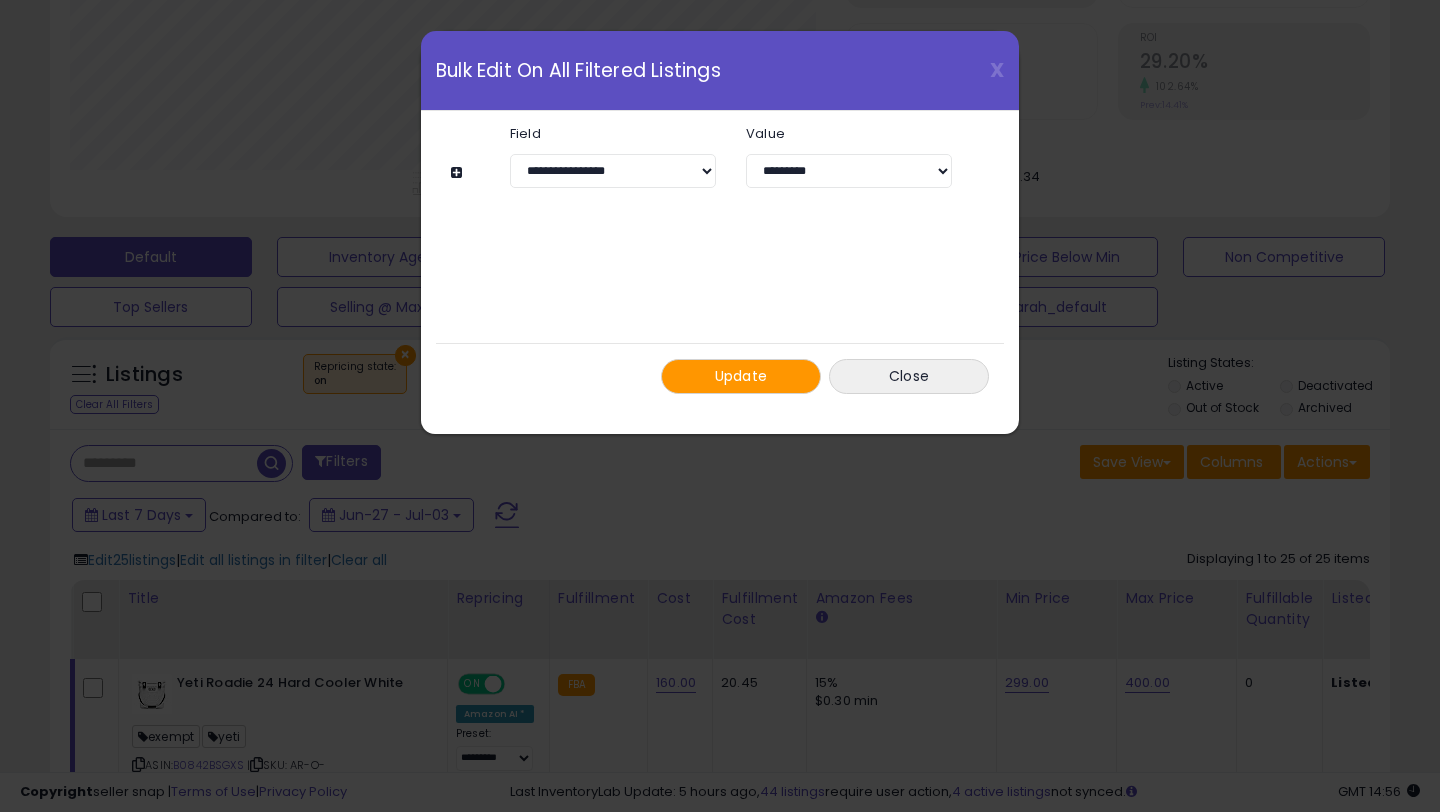 click on "Update
Close" 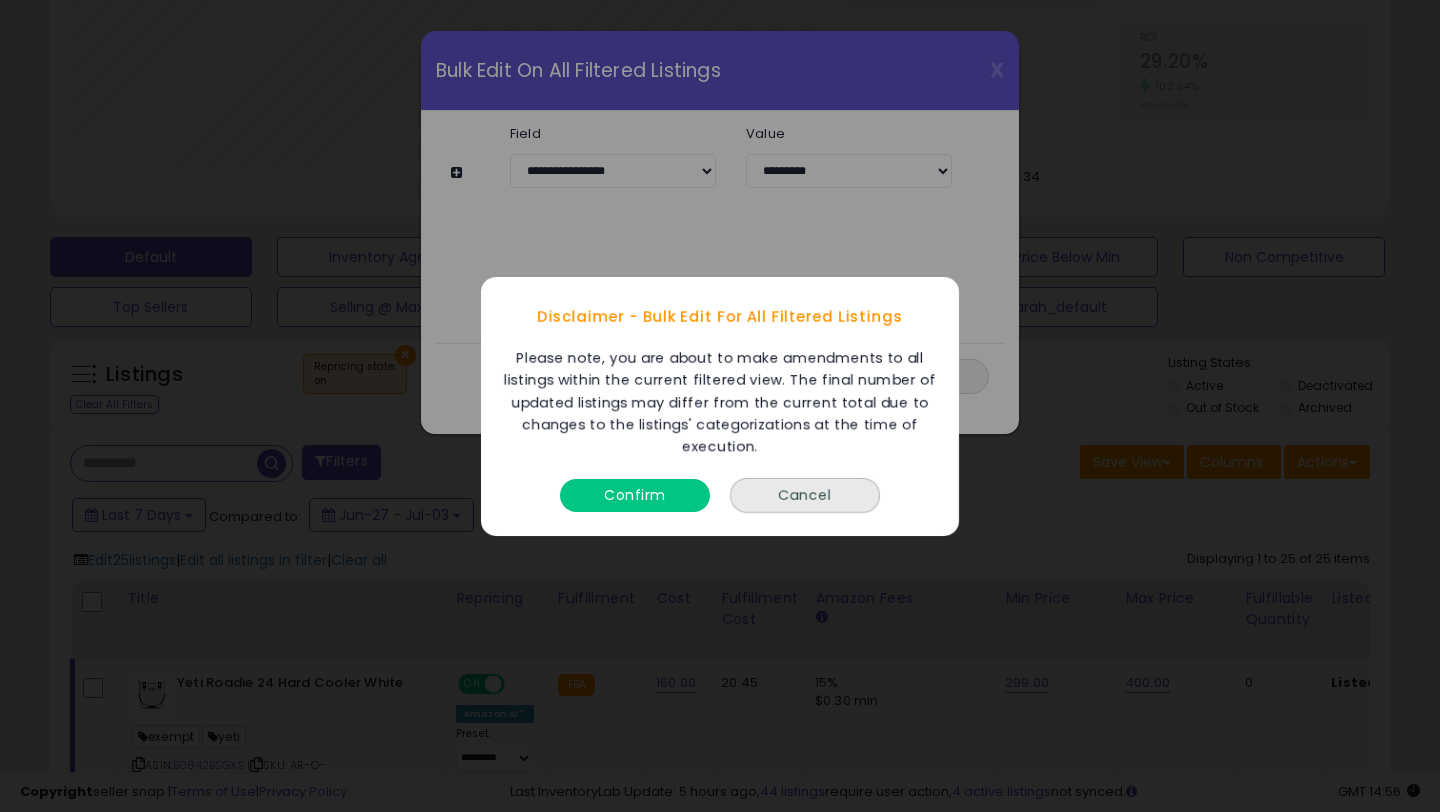 click on "Disclaimer - Bulk Edit For All Filtered Listings Please note, you are about to make amendments to all listings within the current filtered view.  The final number of updated listings may differ from the current total due to changes to the listings' categorizations at the time of execution.
Confirm
Cancel" at bounding box center [720, 406] 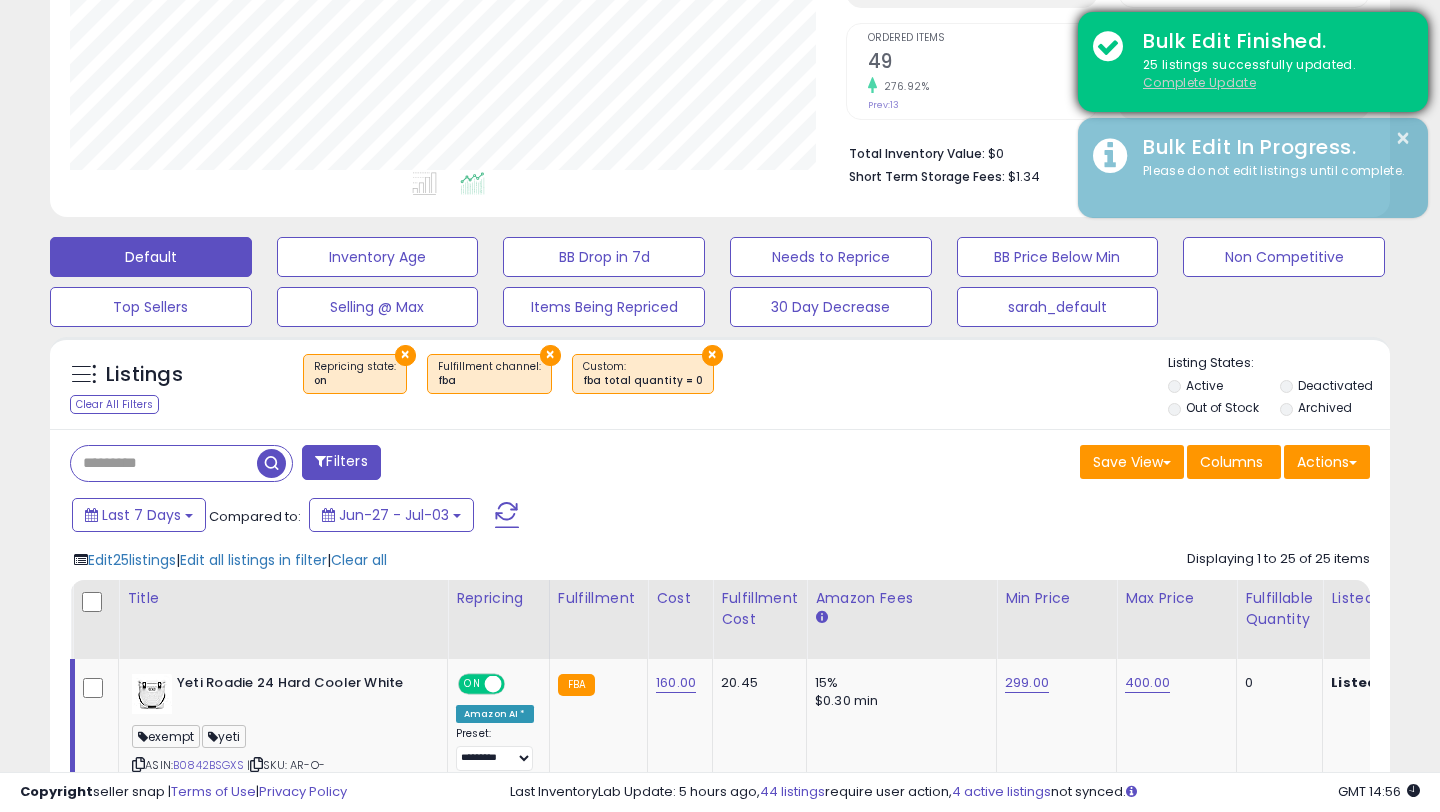 click on "Complete Update" at bounding box center (1199, 82) 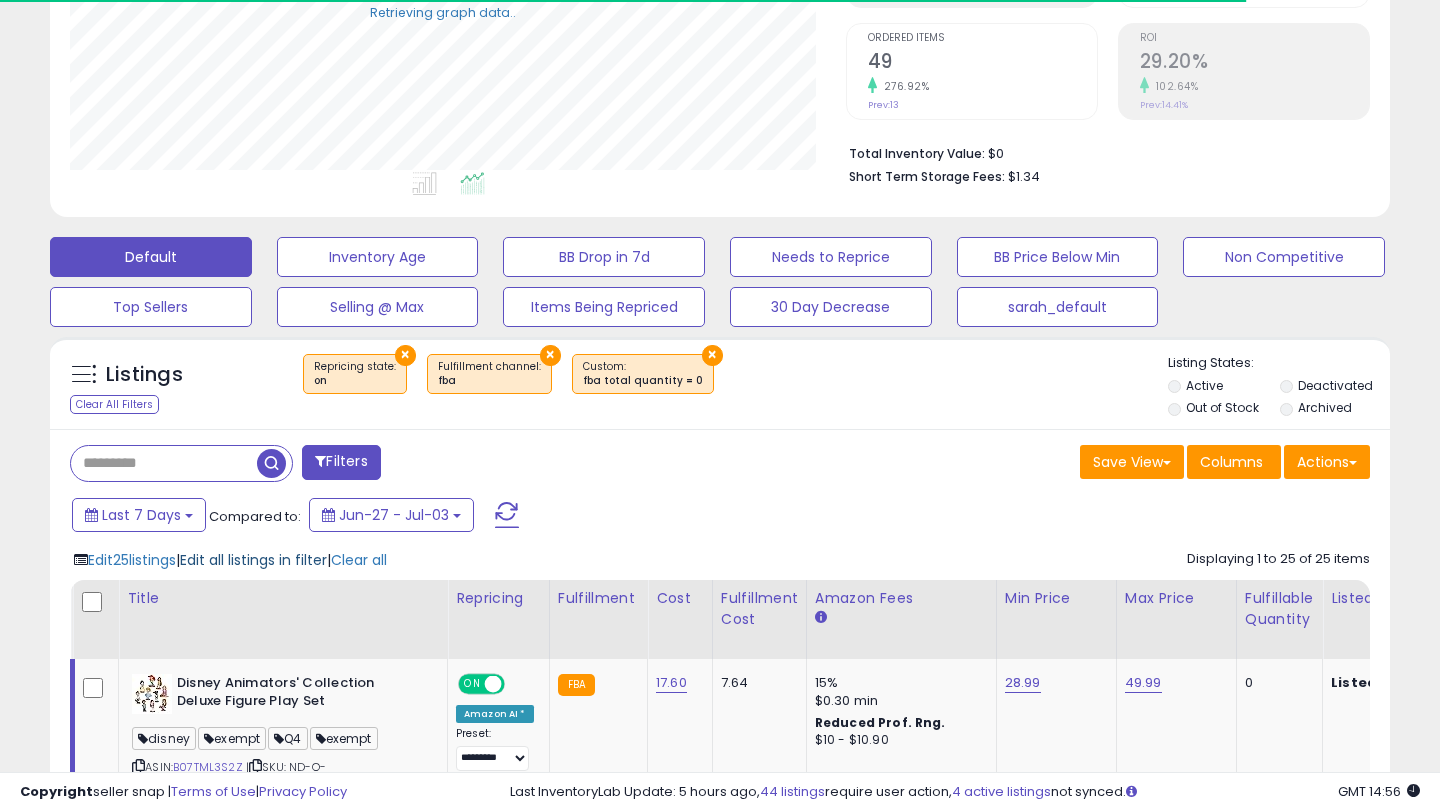 click on "Edit all listings in filter" at bounding box center [253, 560] 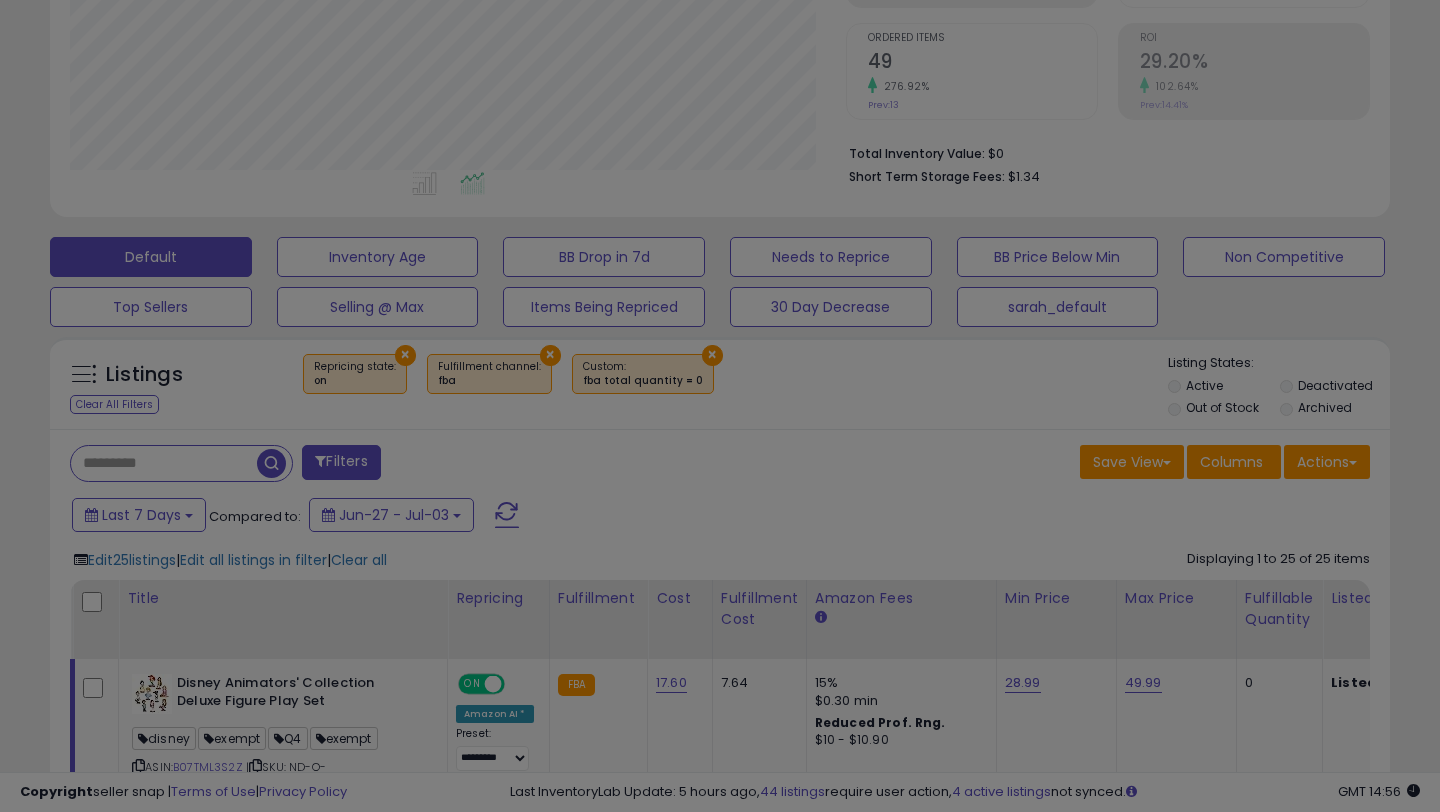 scroll, scrollTop: 999590, scrollLeft: 999224, axis: both 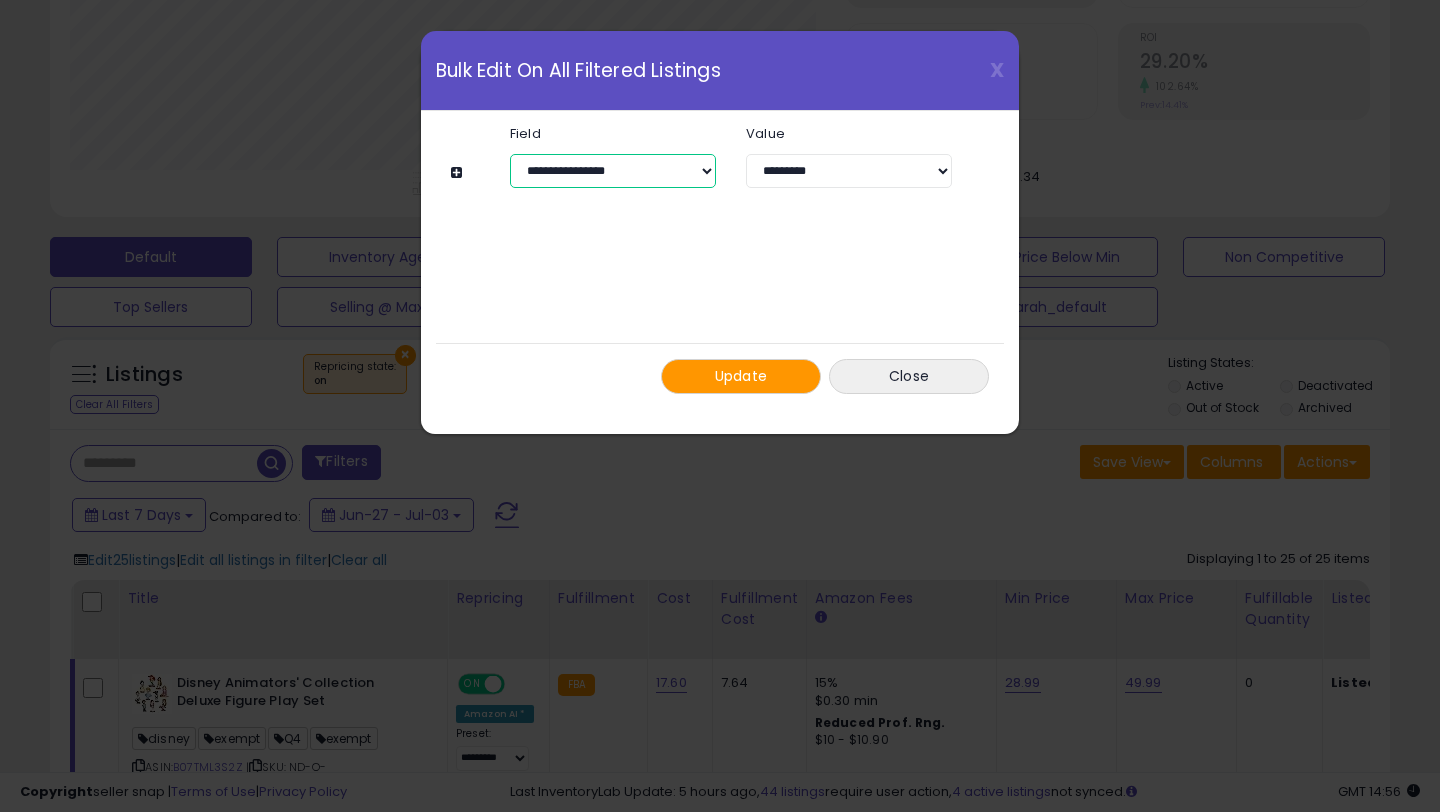 click on "**********" at bounding box center (613, 171) 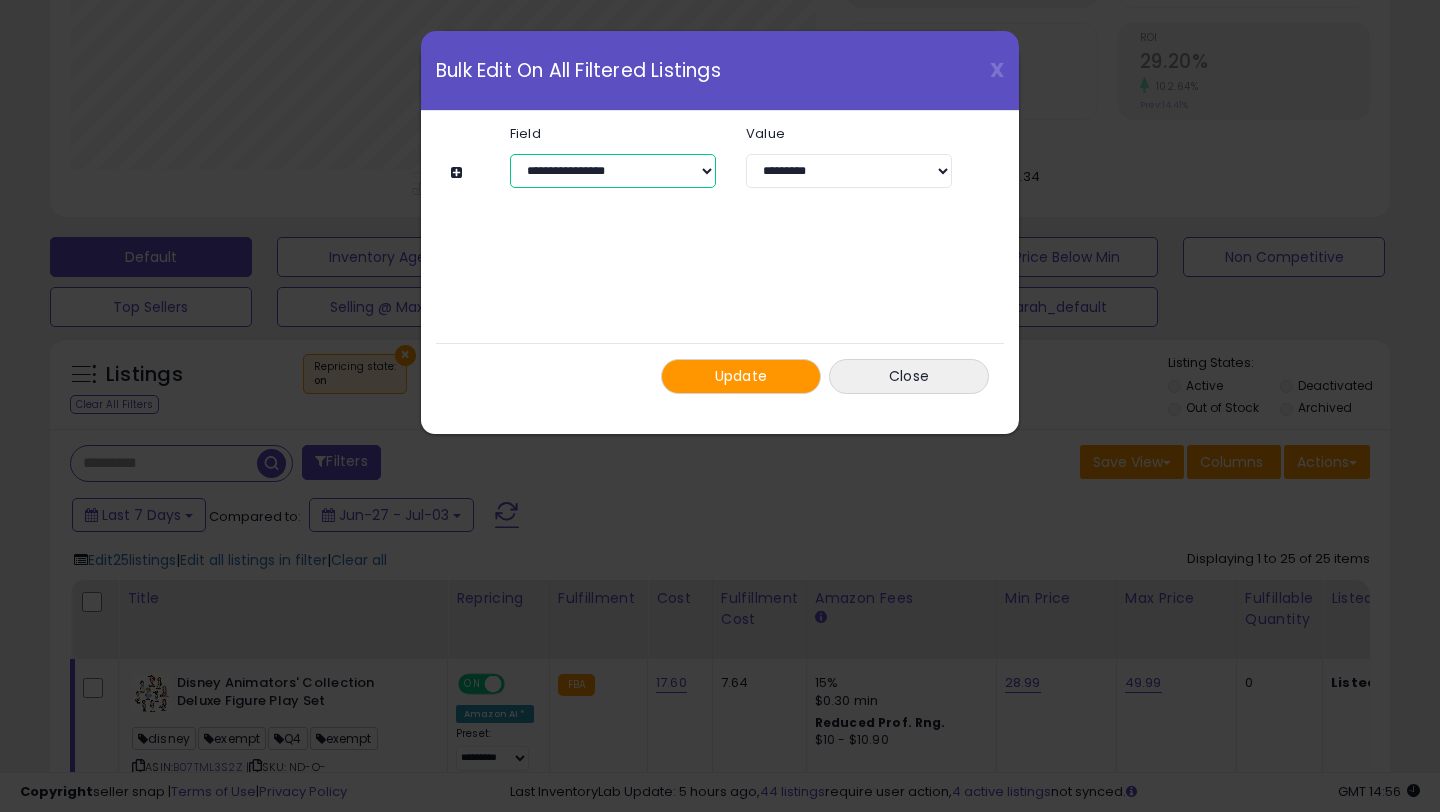 select on "*********" 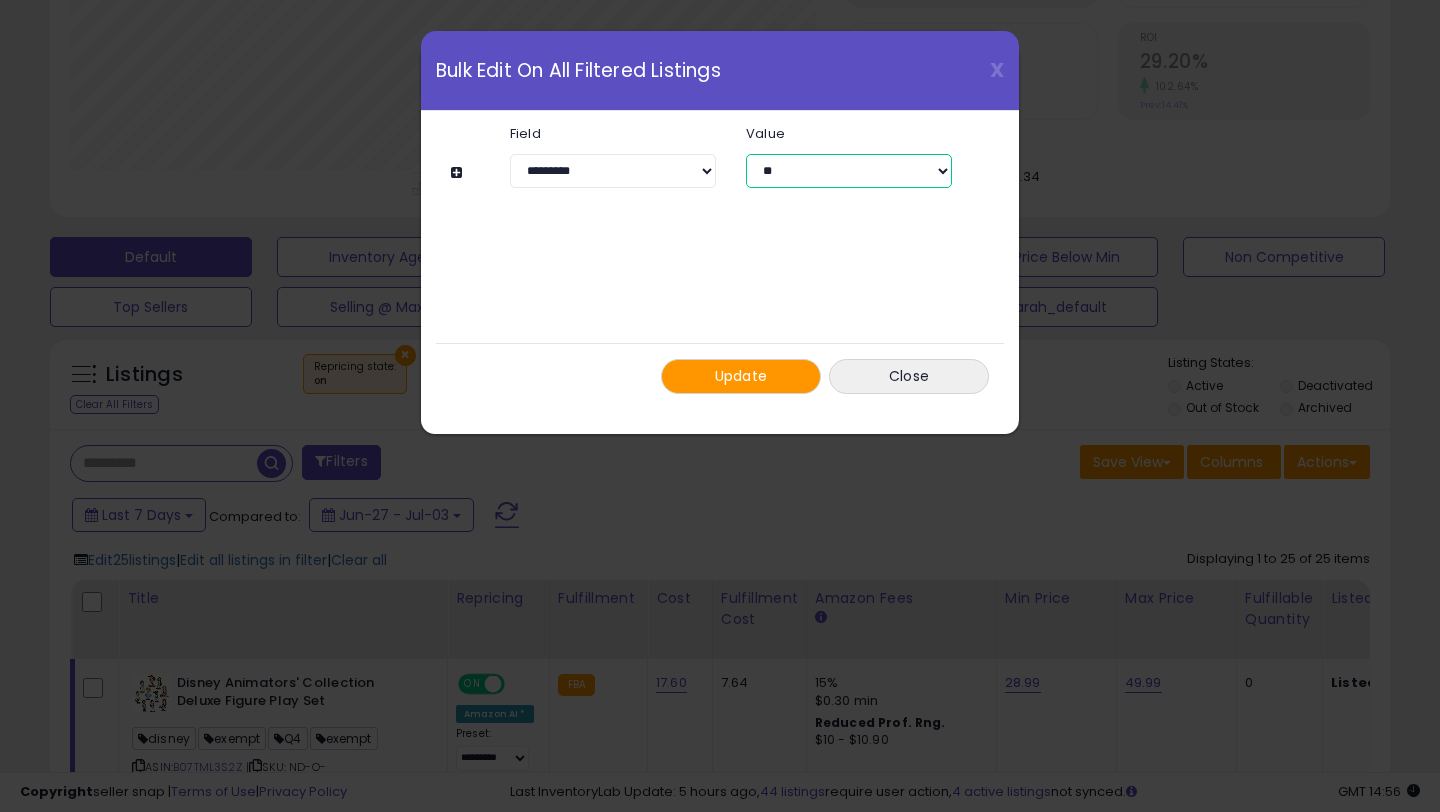 click on "**
***" at bounding box center (849, 171) 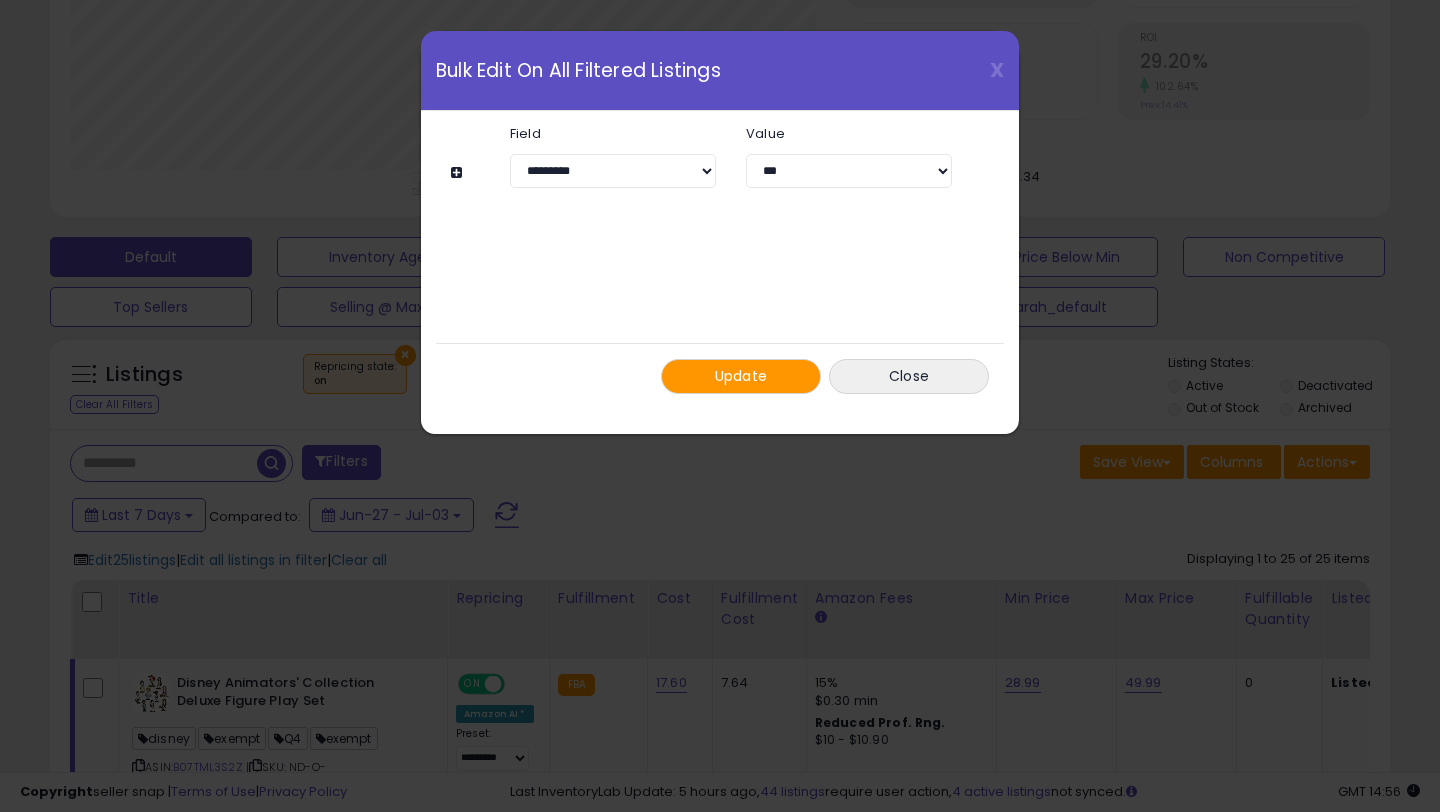 click on "Update
Close" 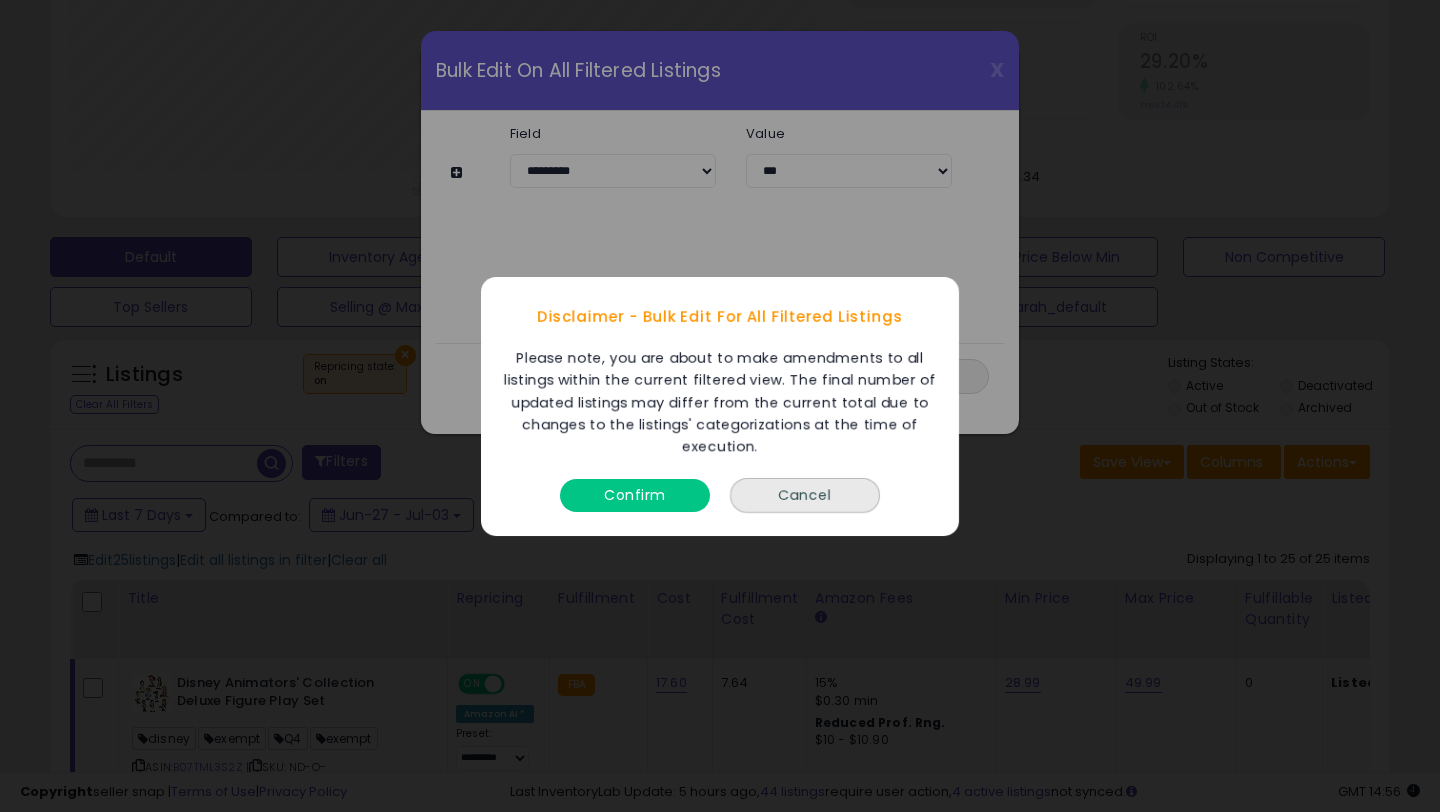 click on "Confirm" at bounding box center [635, 494] 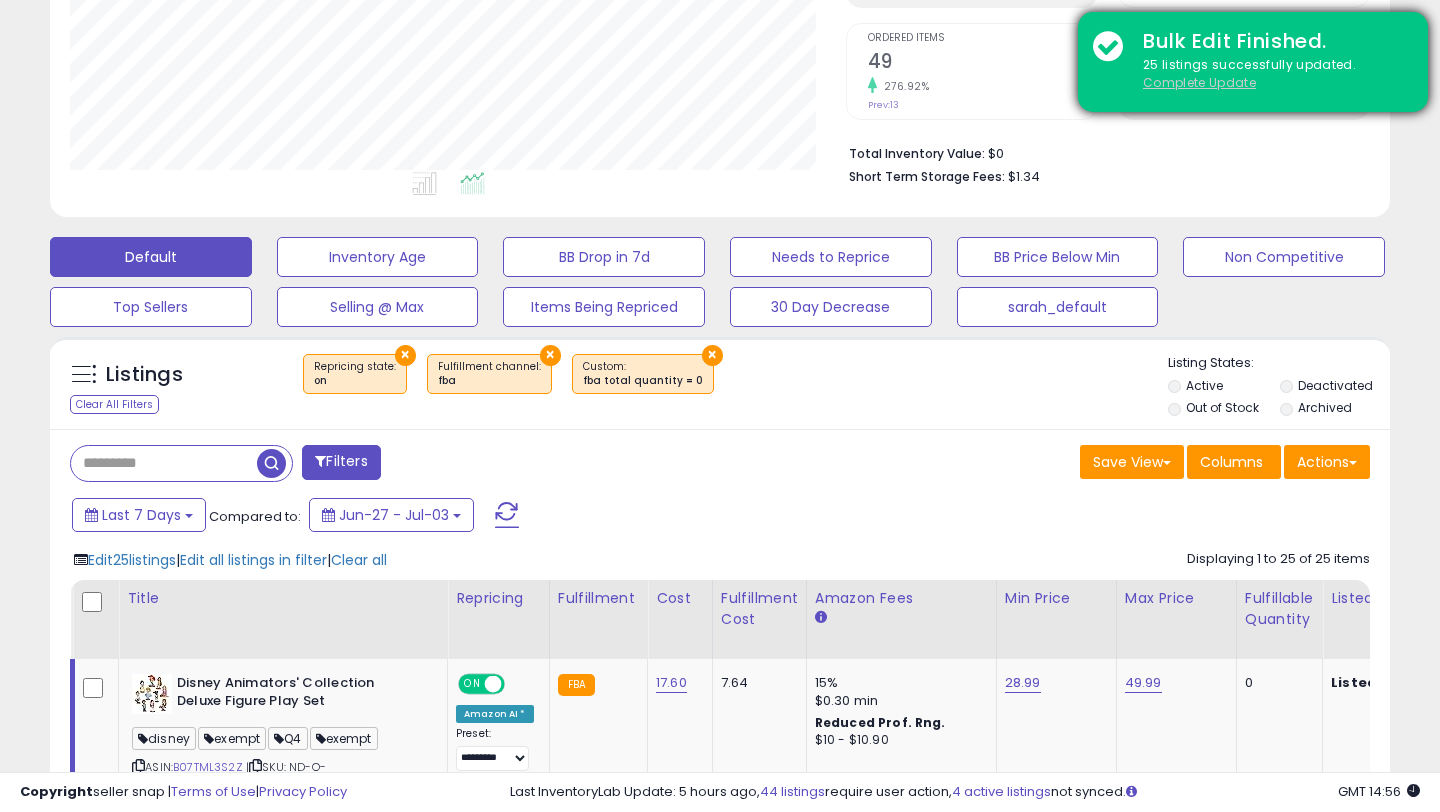 click on "Complete Update" at bounding box center (1199, 82) 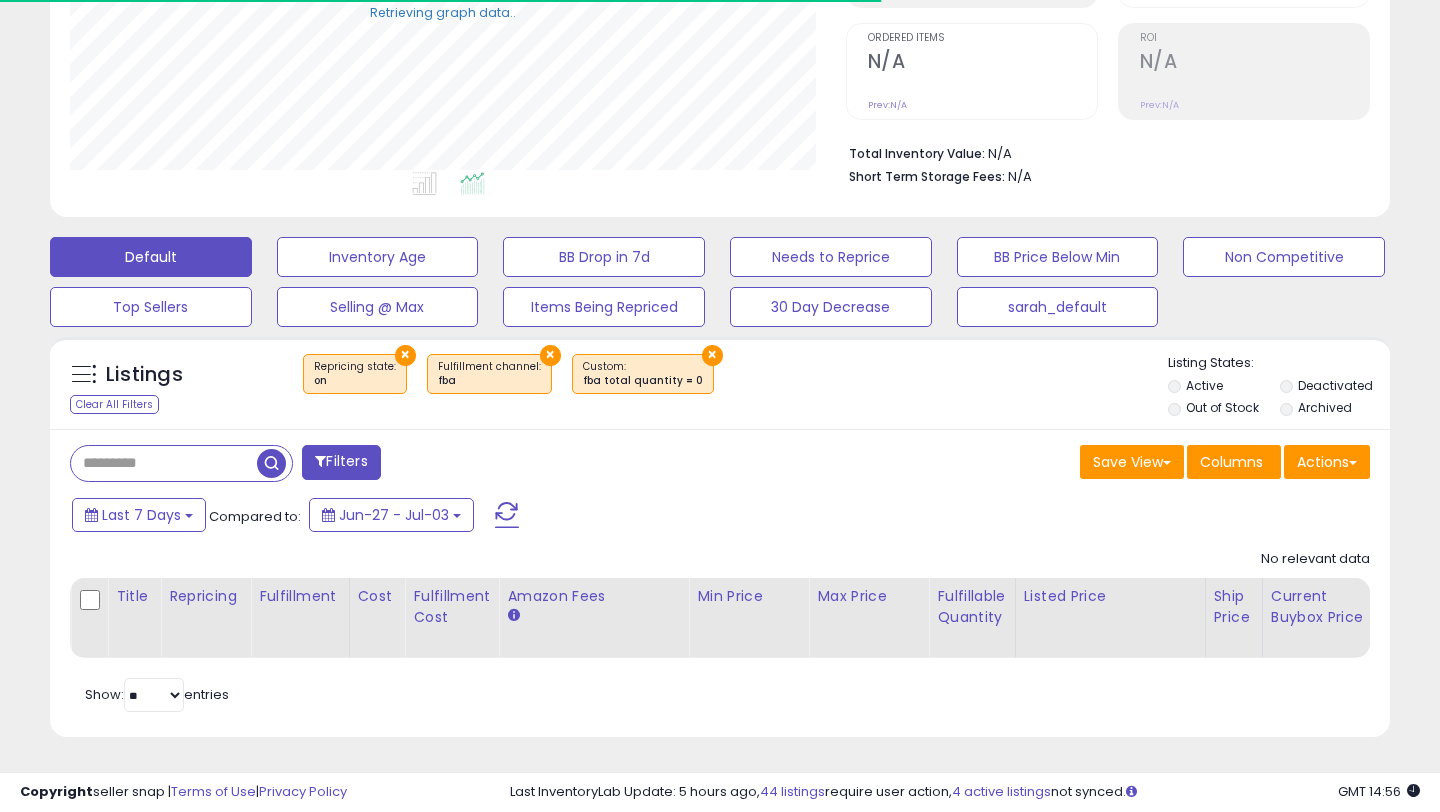 click on "Filters
Save View
Save As New View
Update Current View
Columns" at bounding box center [720, 583] 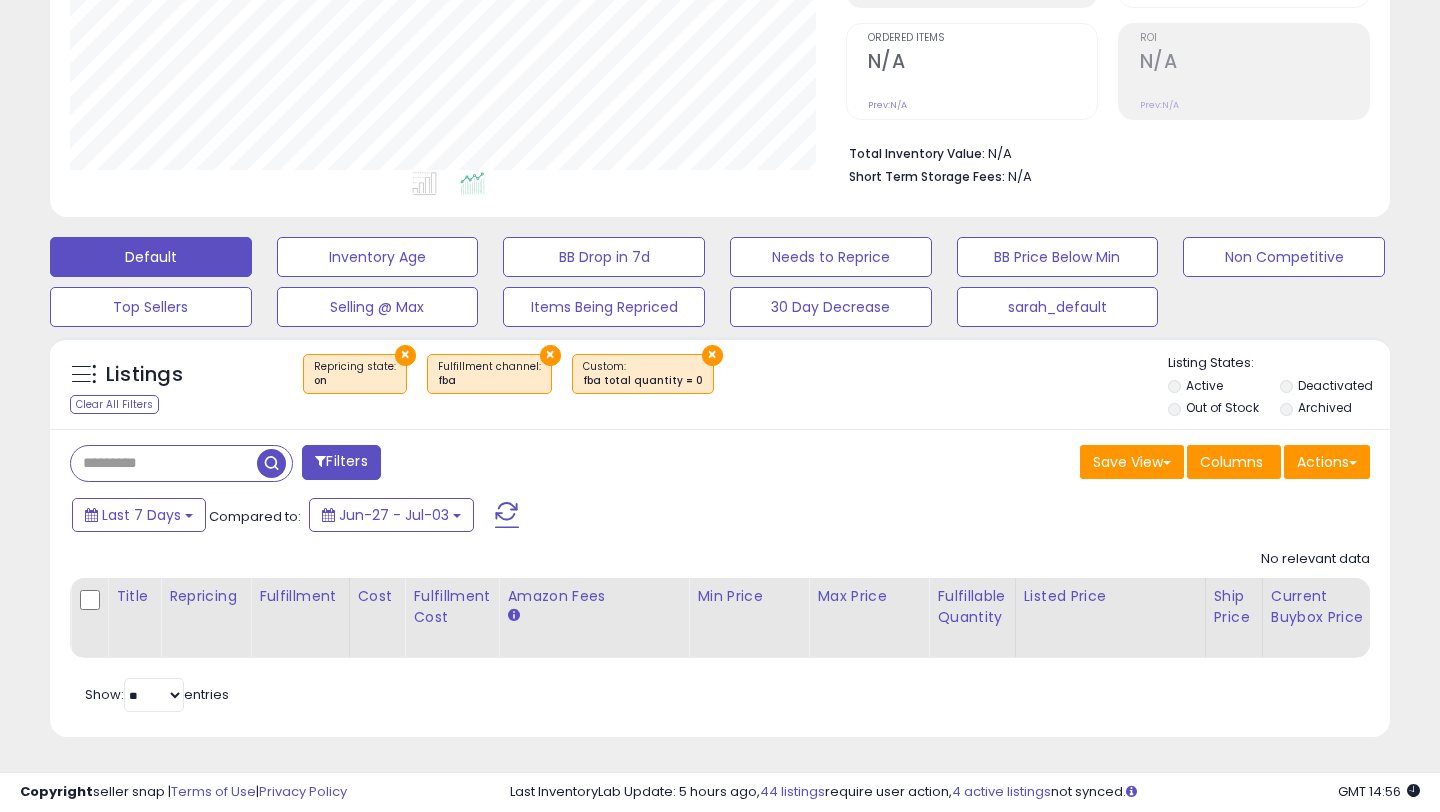 scroll, scrollTop: 999590, scrollLeft: 999224, axis: both 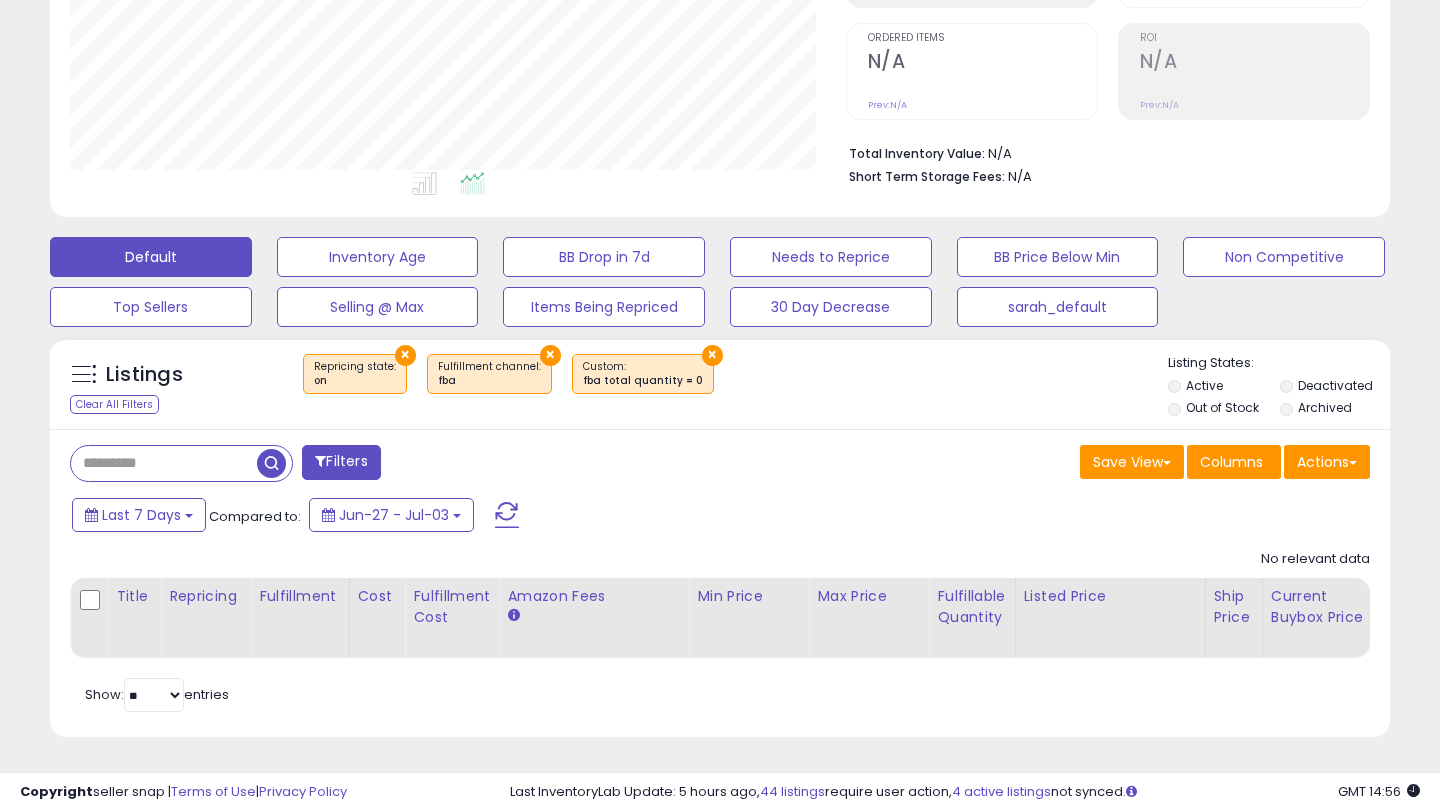 click on "Filters
Save View
Save As New View
Update Current View
Columns" at bounding box center (720, 583) 